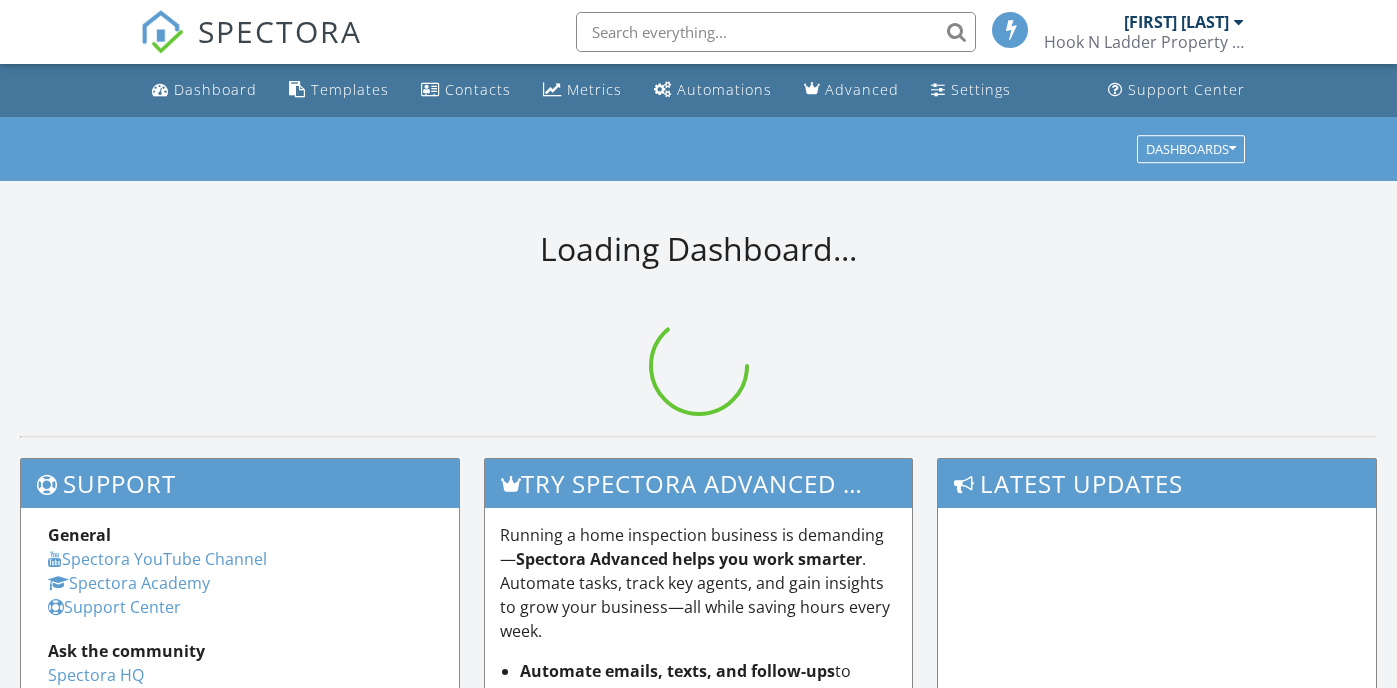 scroll, scrollTop: 0, scrollLeft: 0, axis: both 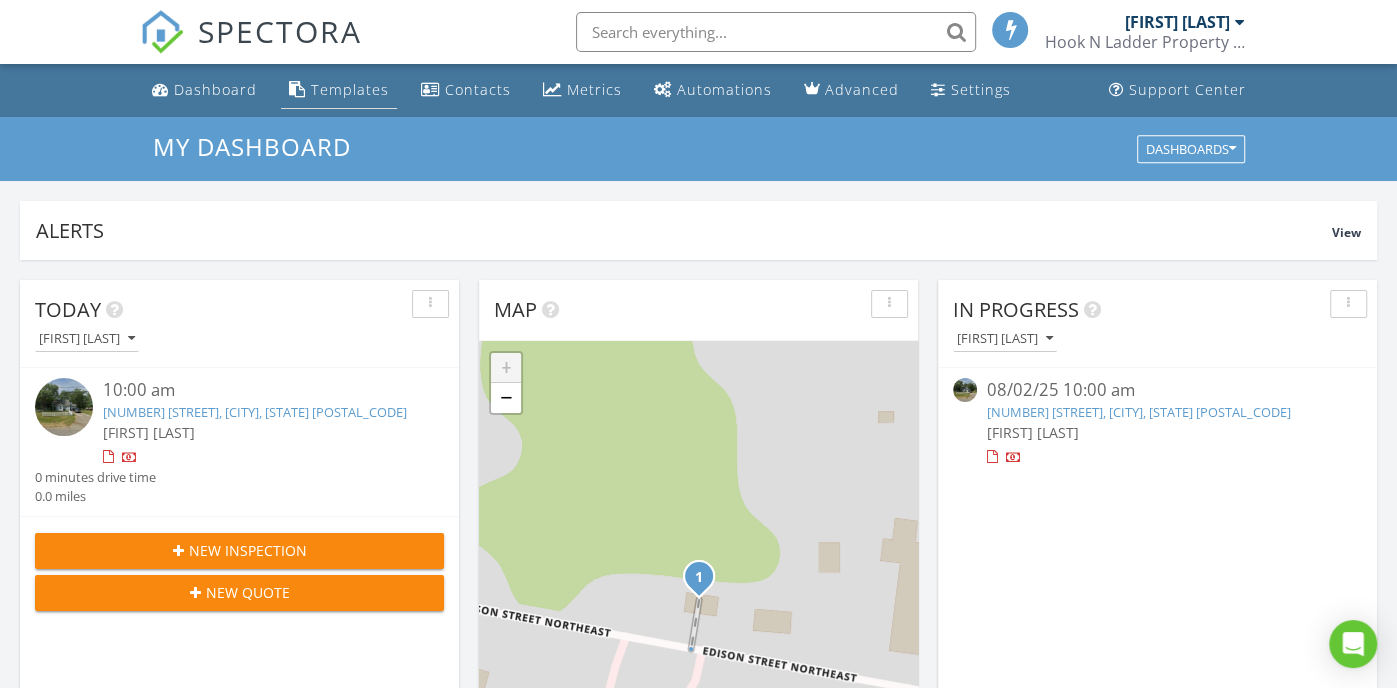 click on "Templates" at bounding box center (350, 89) 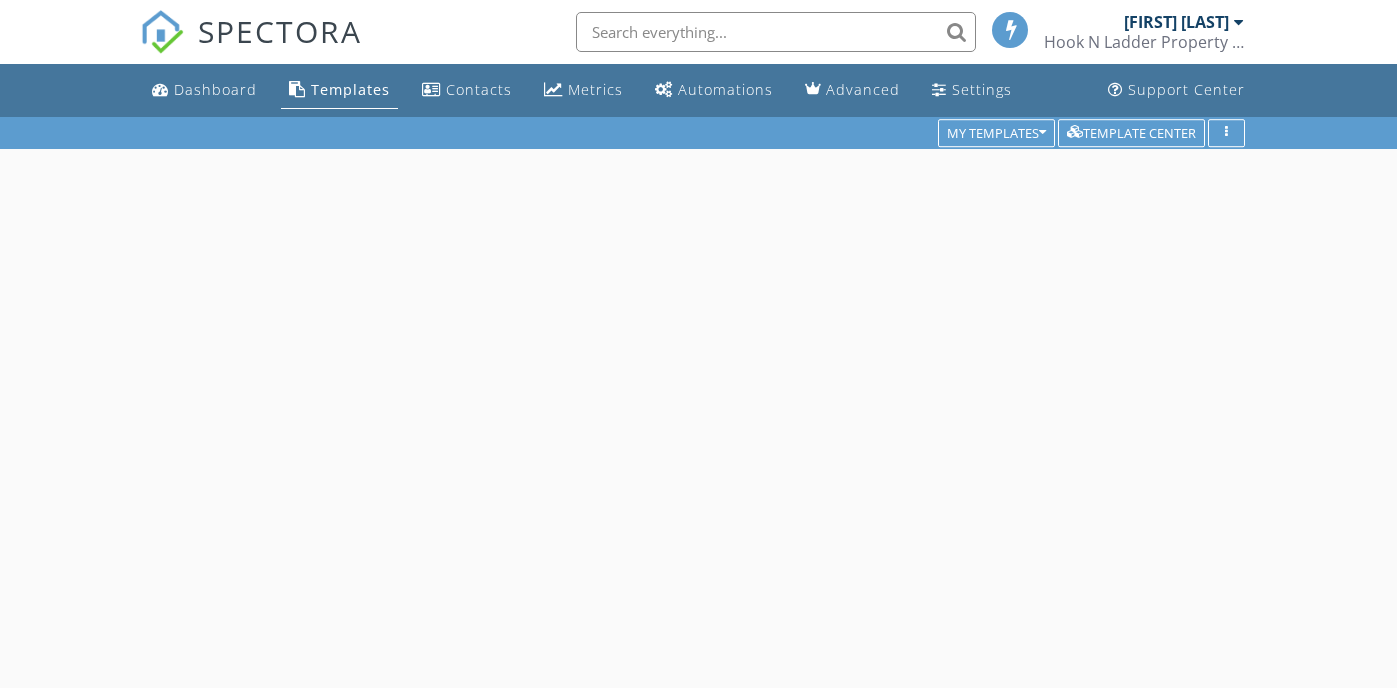 scroll, scrollTop: 0, scrollLeft: 0, axis: both 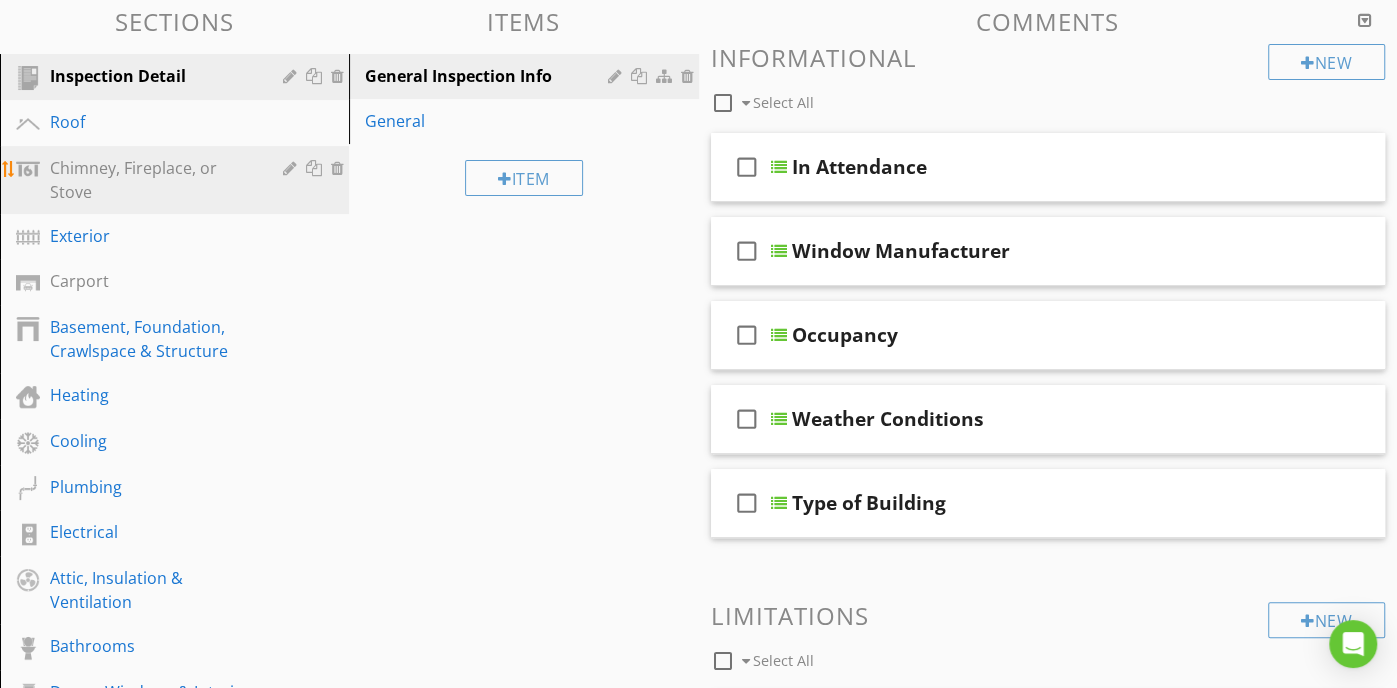 click at bounding box center [292, 168] 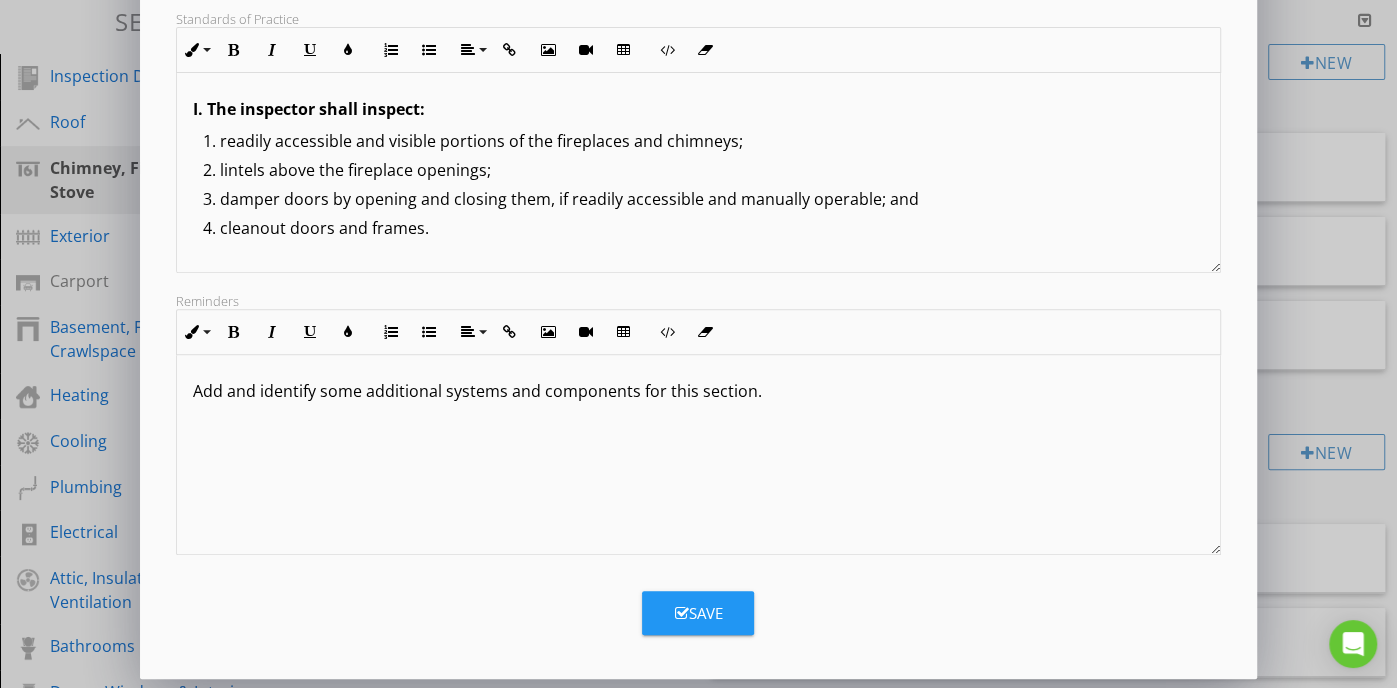 scroll, scrollTop: 0, scrollLeft: 0, axis: both 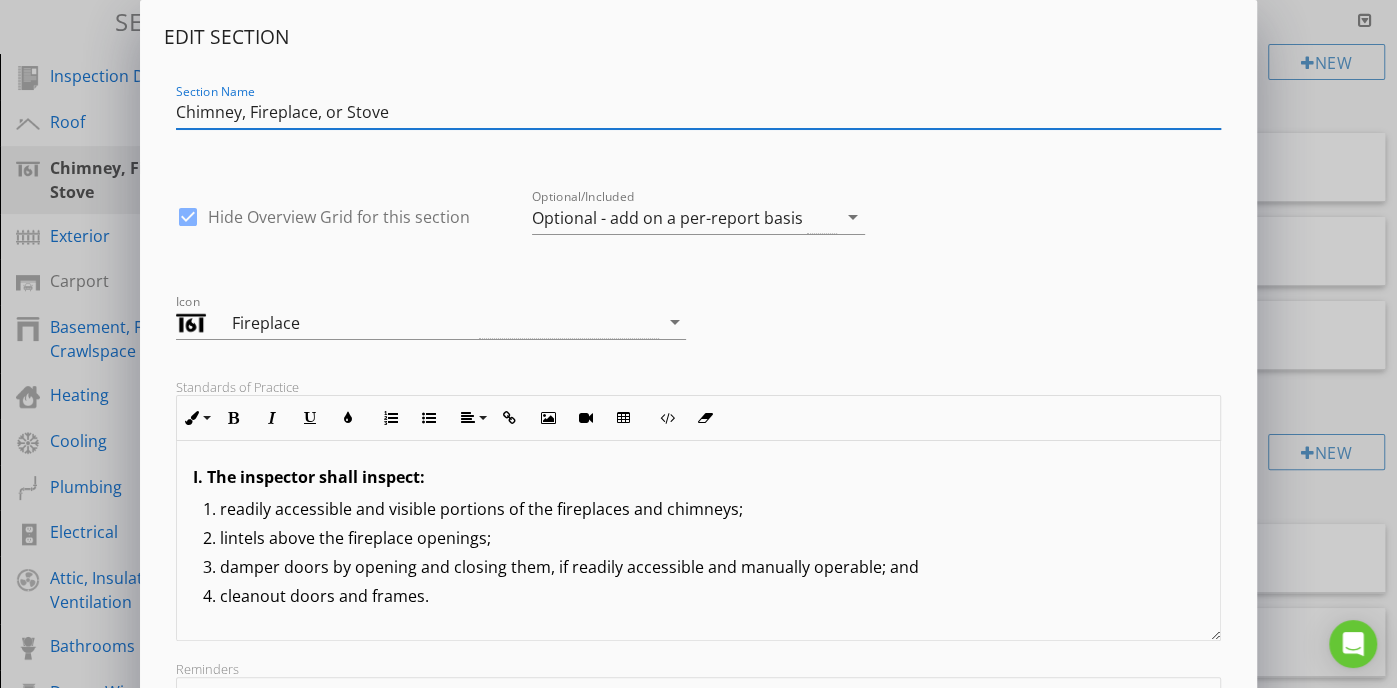 click on "Edit Section   Section Name Chimney, Fireplace, or Stove     check_box Hide Overview Grid for this section     Optional/Included Optional - add on a per-report basis arrow_drop_down   Icon   Fireplace   arrow_drop_down     Standards of Practice   Inline Style XLarge Large Normal Small Light Small/Light Bold Italic Underline Colors Ordered List Unordered List Align Align Left Align Center Align Right Align Justify Insert Link Insert Image Insert Video Insert Table Code View Clear Formatting I. The inspector shall inspect: readily accessible and visible portions of the fireplaces and chimneys; lintels above the fireplace openings; damper doors by opening and closing them, if readily accessible and manually operable; and cleanout doors and frames. II. The inspector shall describe: the type of fireplace. III. The inspector shall report as in need of correction: evidence of joint separation, damage or deterioration of the hearth, hearth extension or chambers;   Reminders   Inline Style XLarge Large Small" at bounding box center (698, 529) 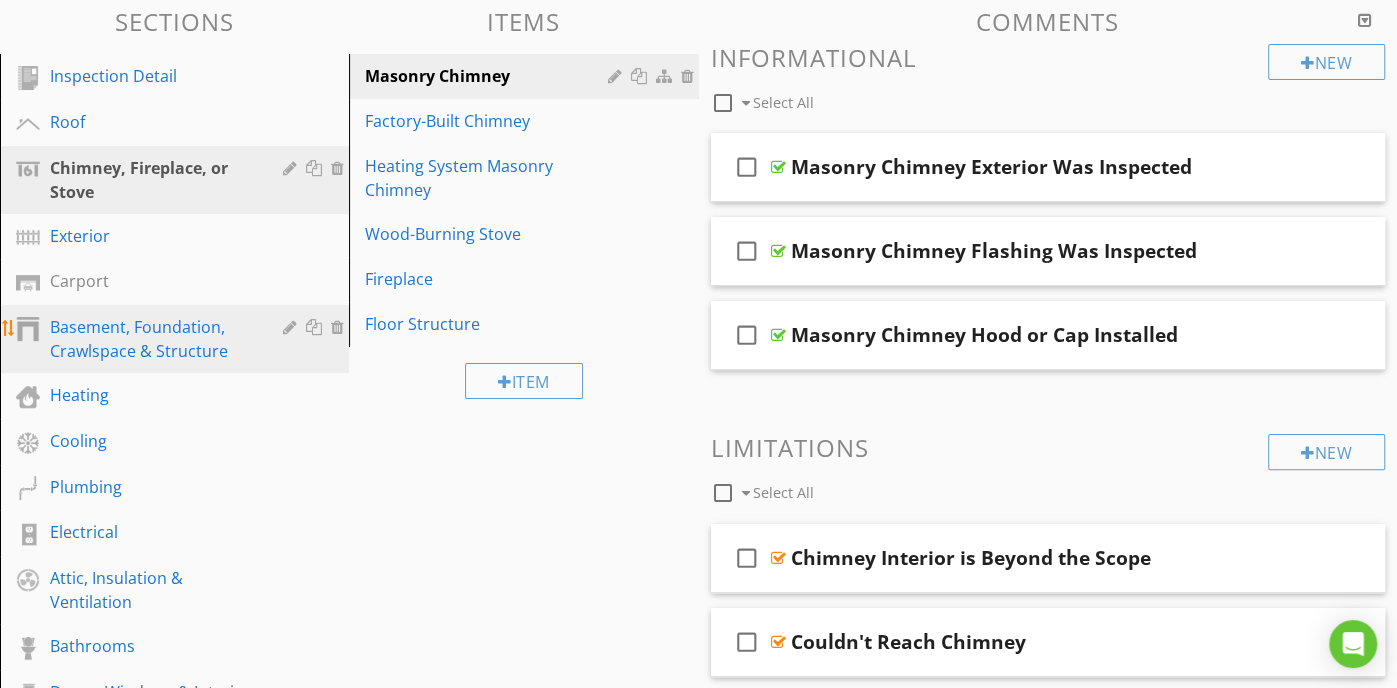 click on "Basement, Foundation, Crawlspace & Structure" at bounding box center (152, 339) 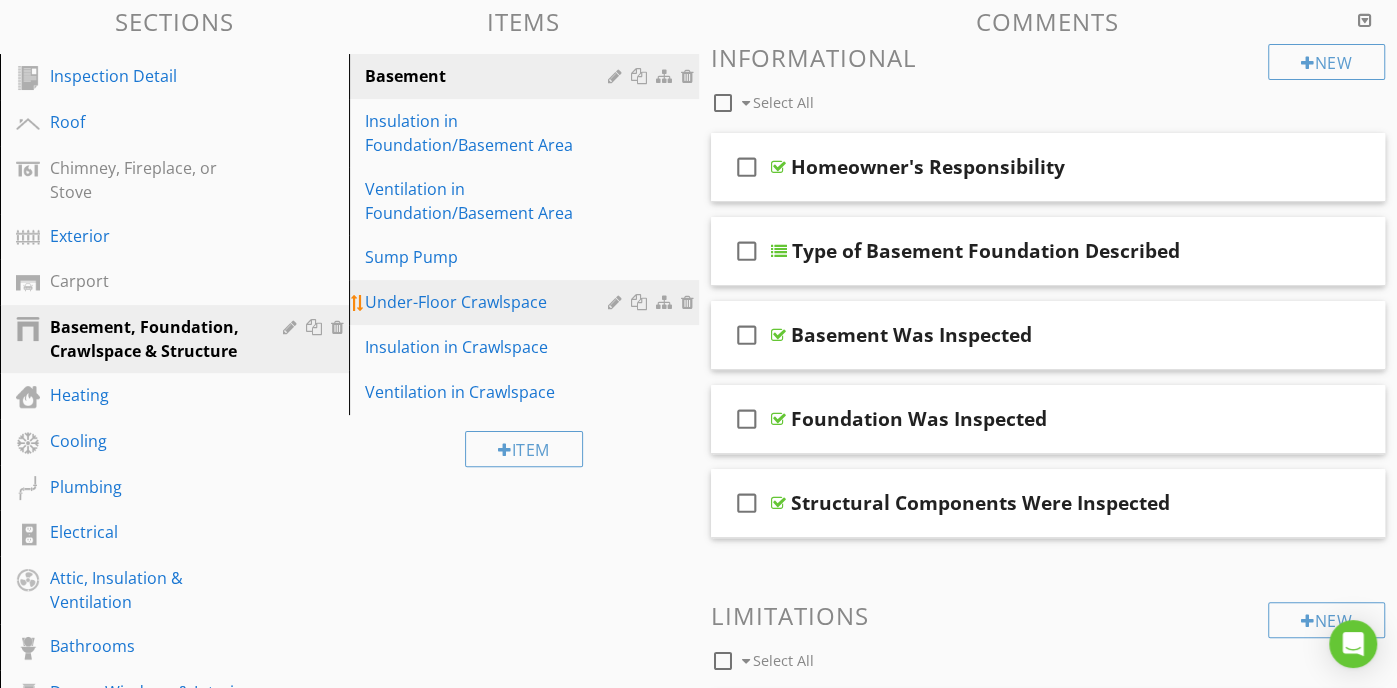 click at bounding box center [617, 302] 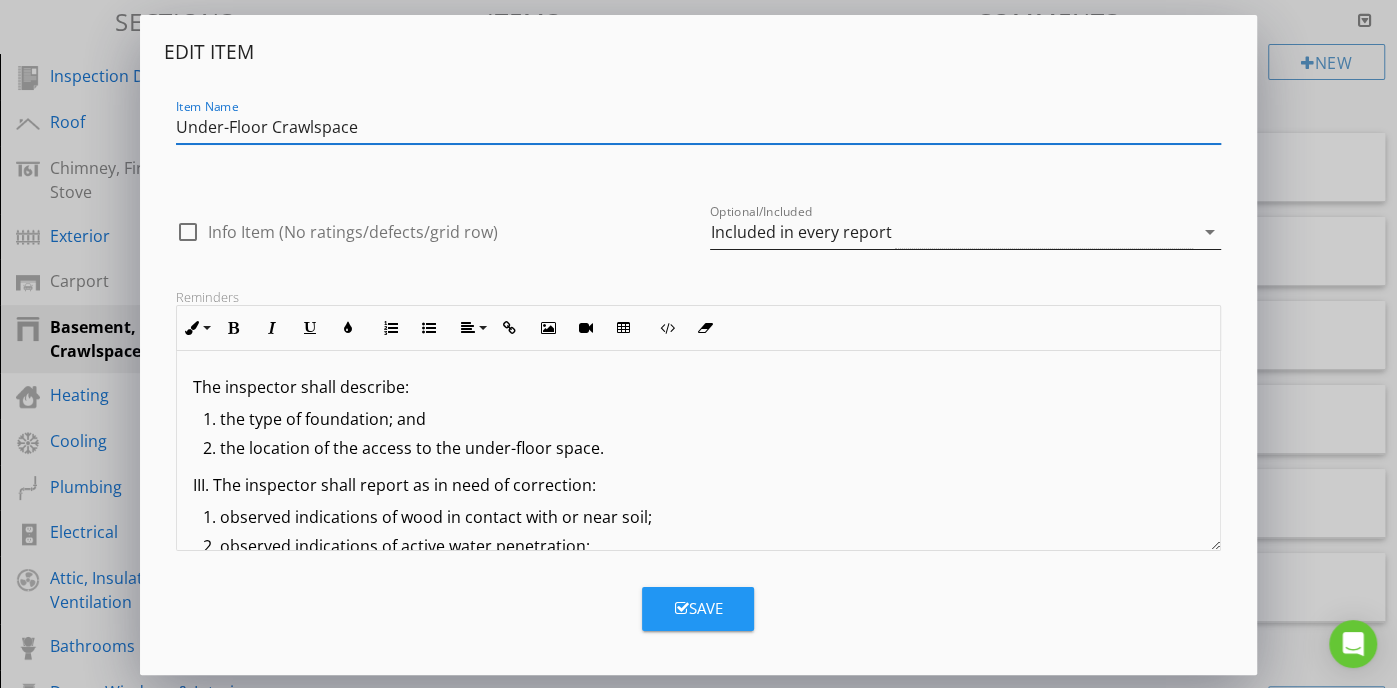 click on "arrow_drop_down" at bounding box center (1207, 232) 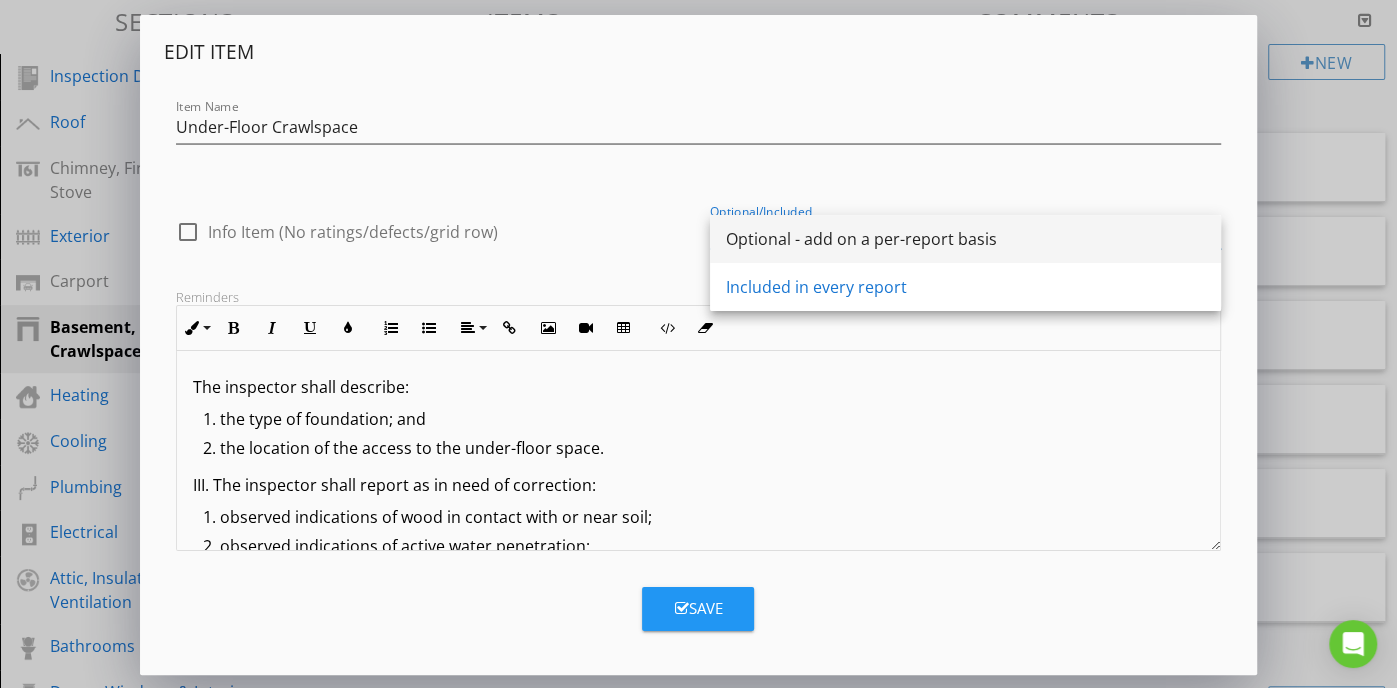 click on "Optional - add on a per-report basis" at bounding box center [965, 239] 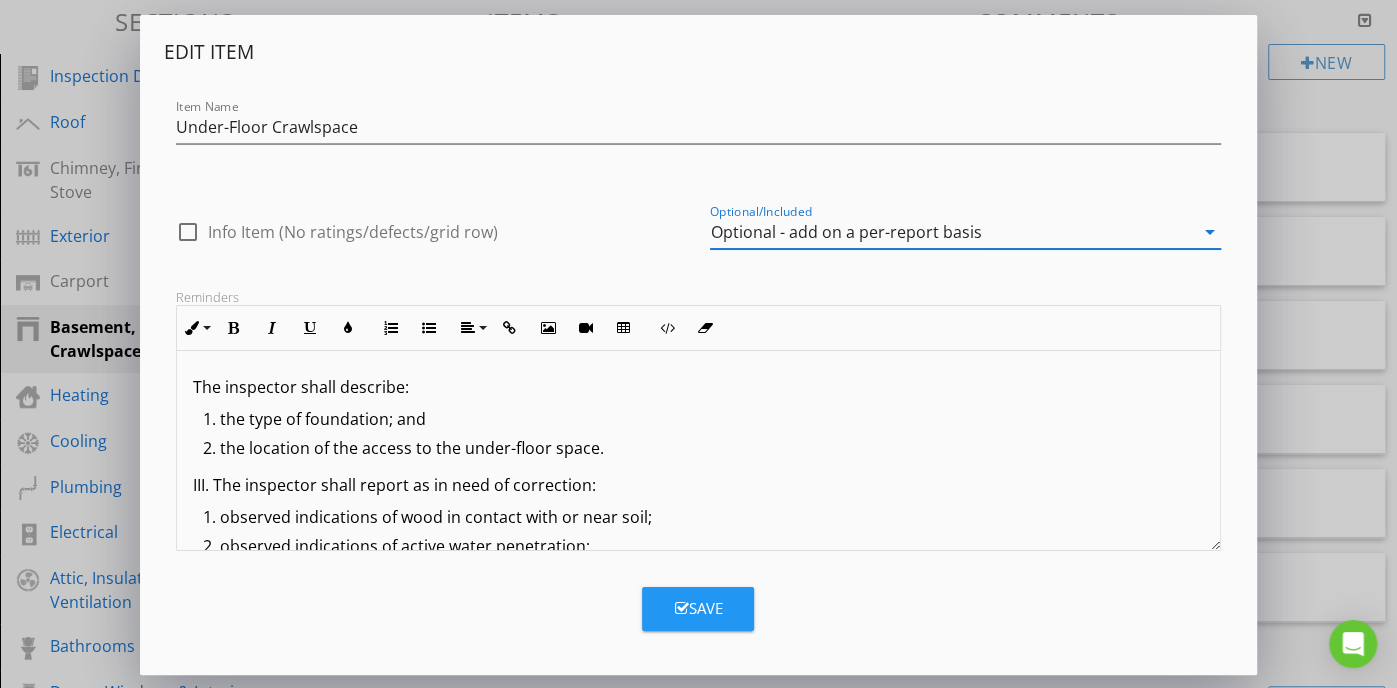 click on "Save" at bounding box center (698, 608) 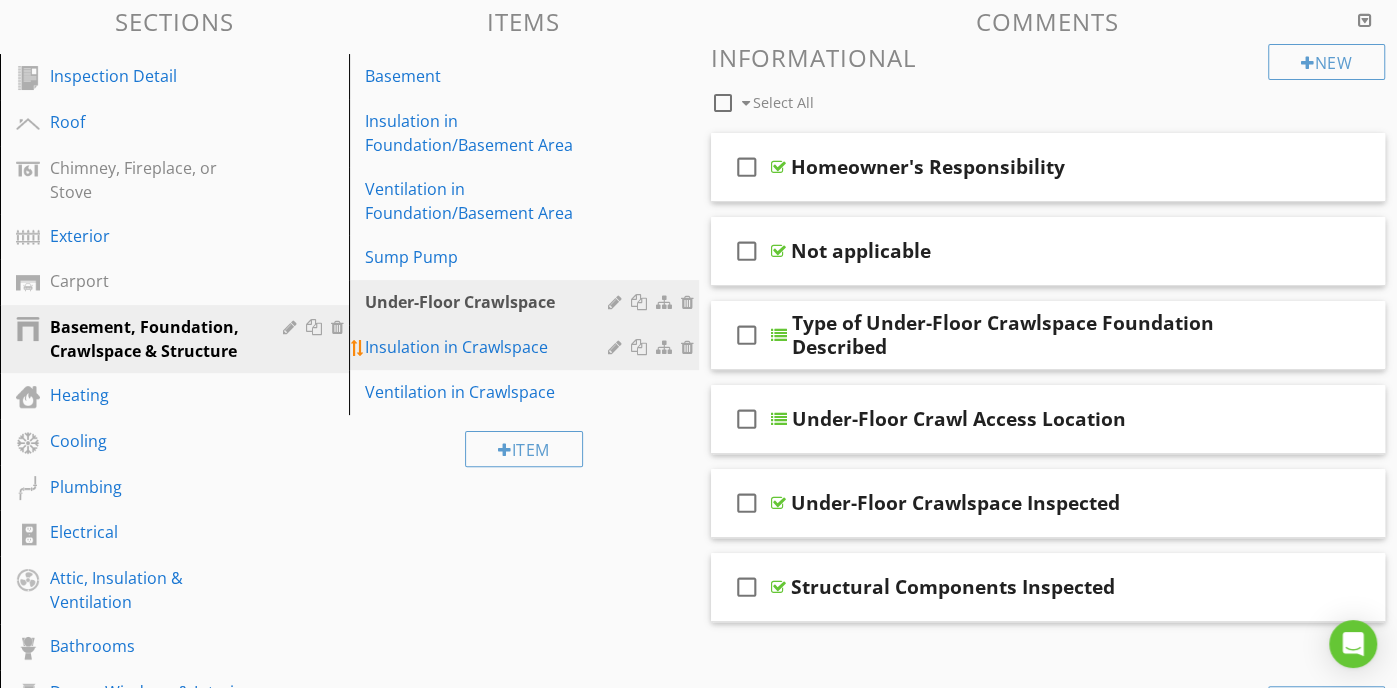 click at bounding box center (617, 347) 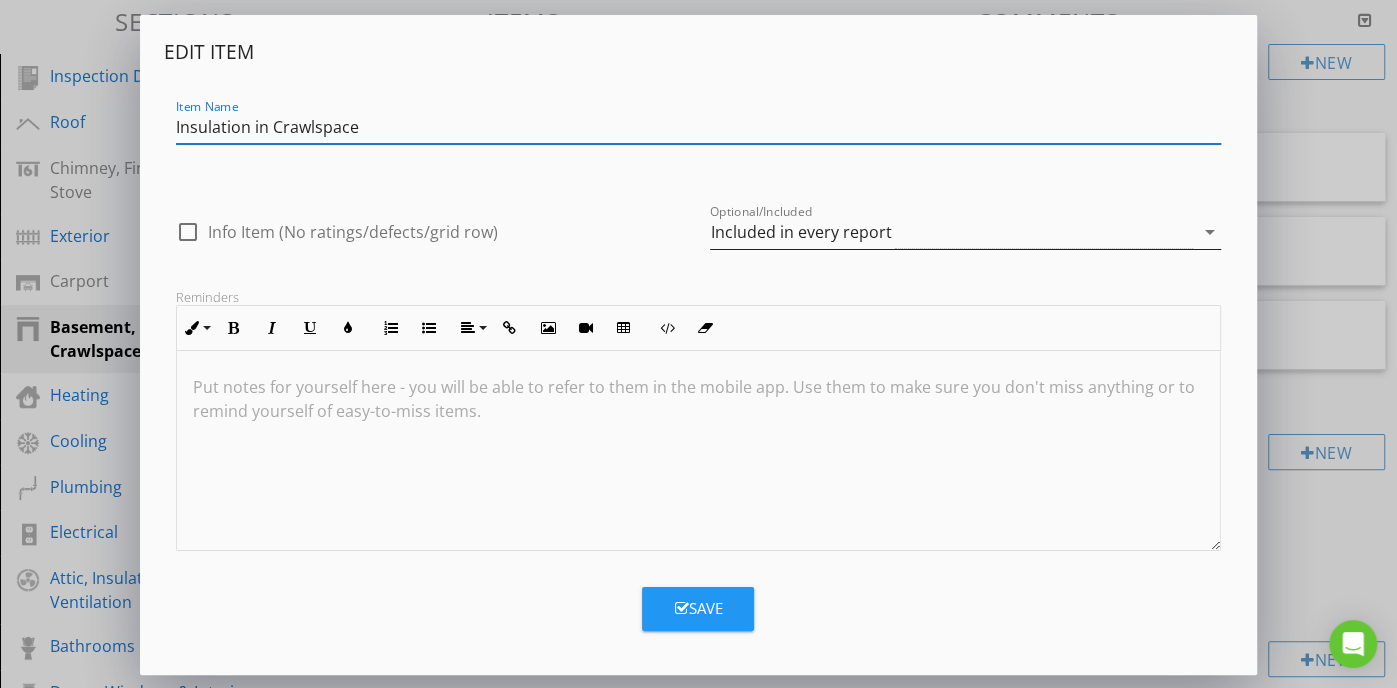 click on "Included in every report" at bounding box center [951, 232] 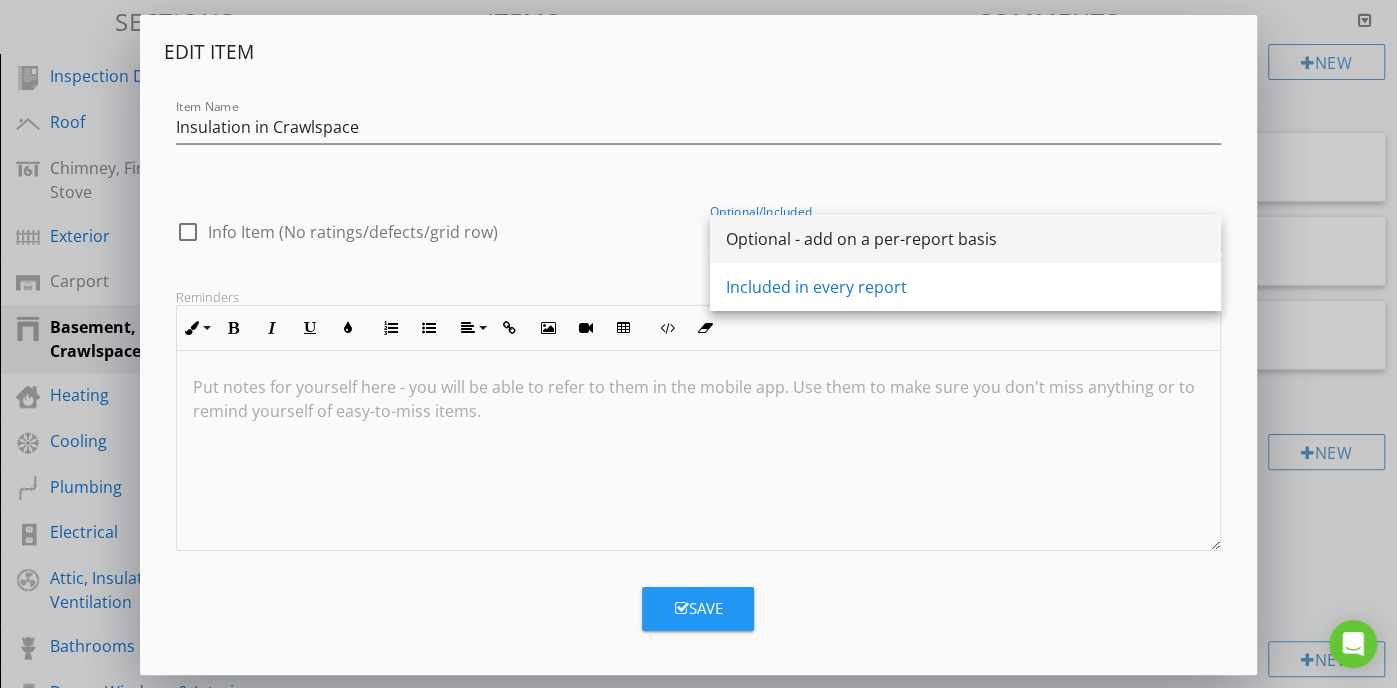 click on "Optional - add on a per-report basis" at bounding box center [965, 239] 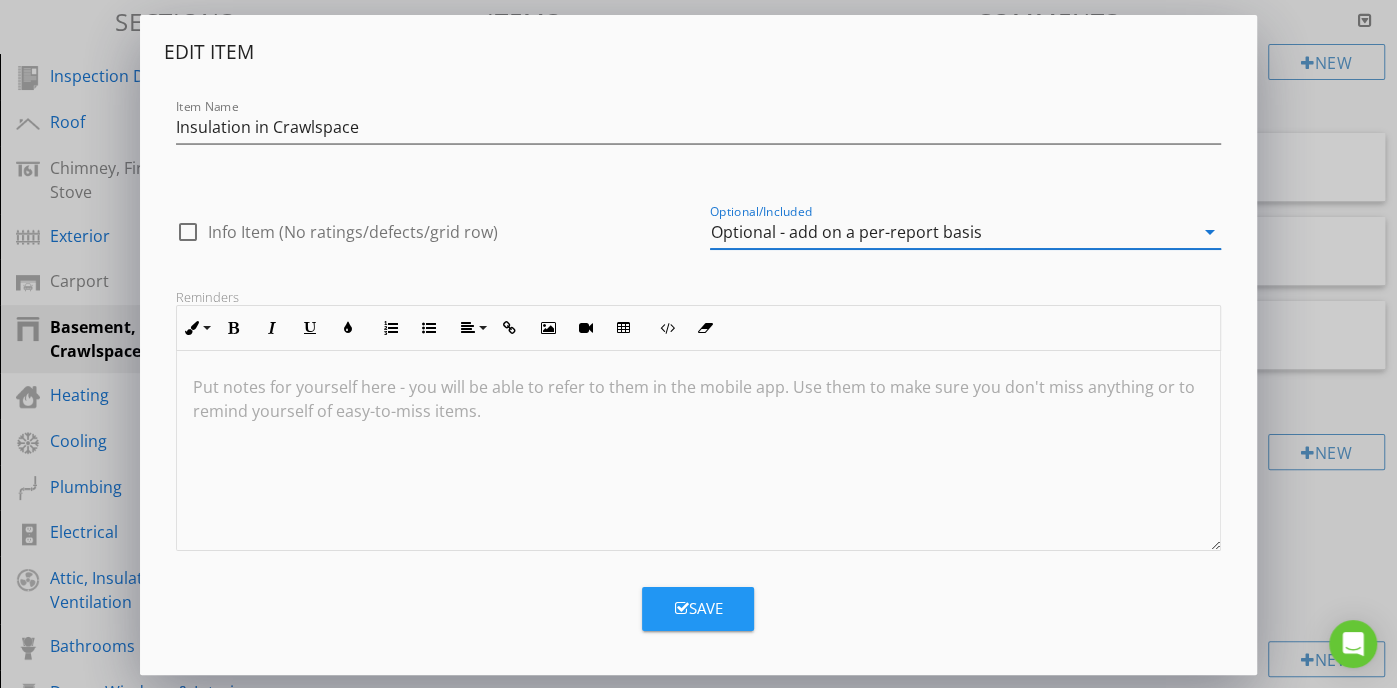 click on "Save" at bounding box center (698, 609) 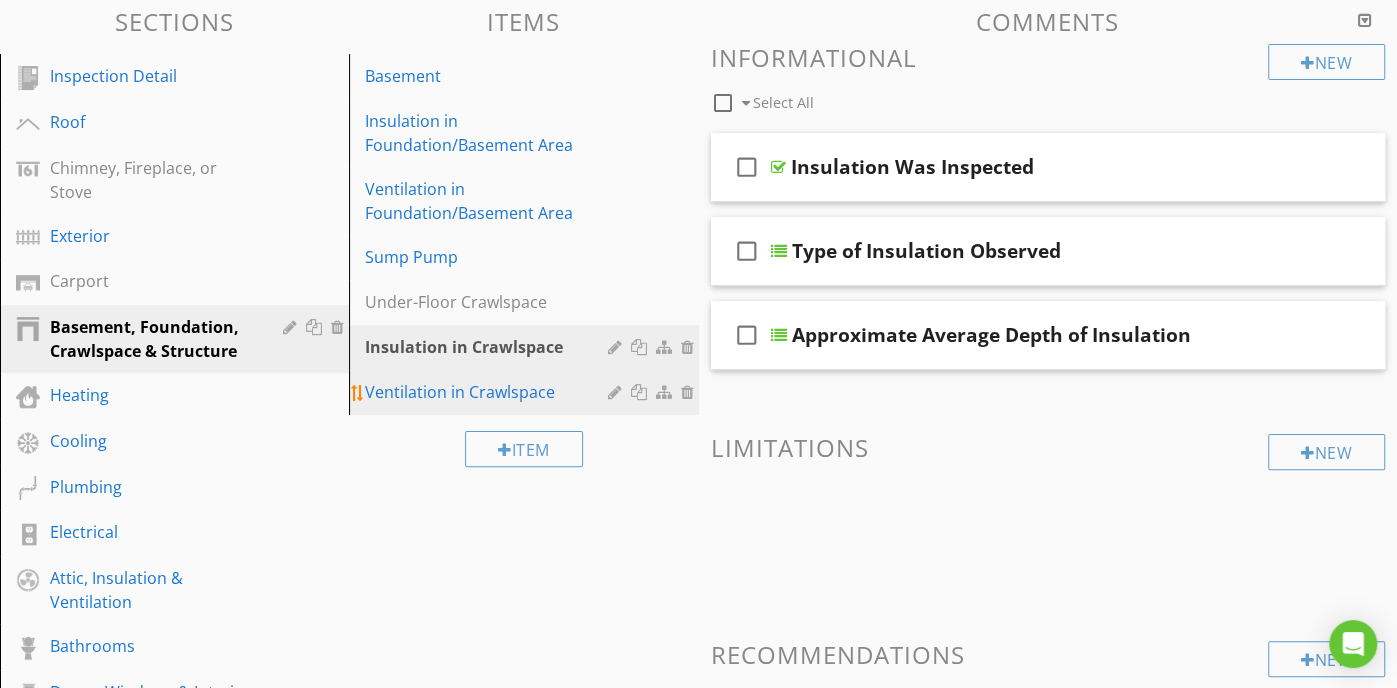 click at bounding box center [617, 392] 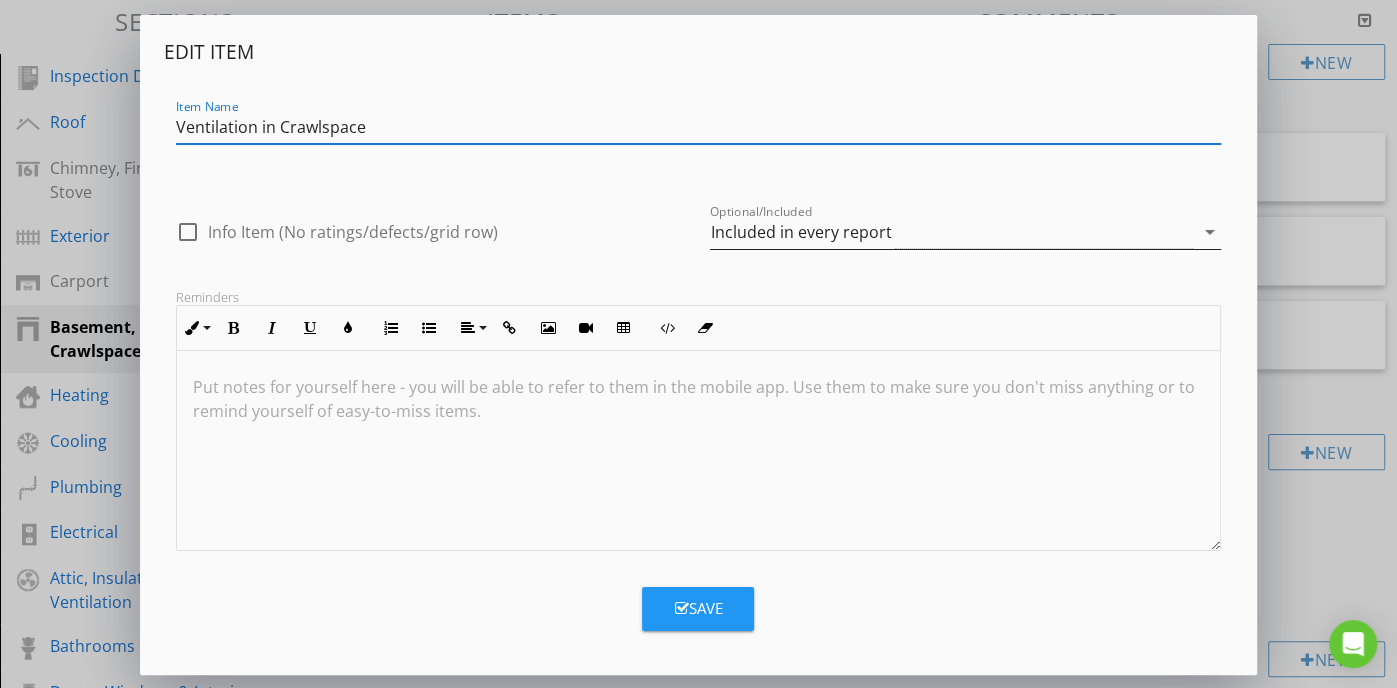 click on "Included in every report" at bounding box center [951, 232] 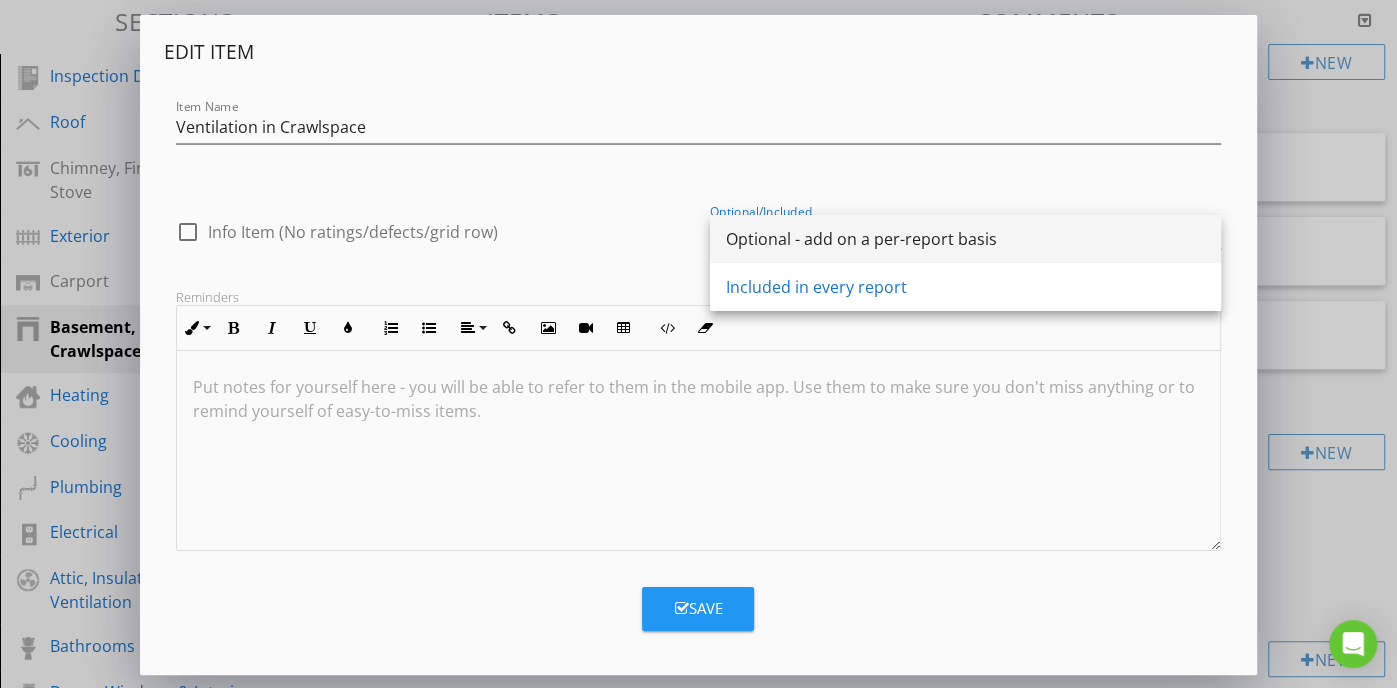 click on "Optional - add on a per-report basis" at bounding box center [965, 239] 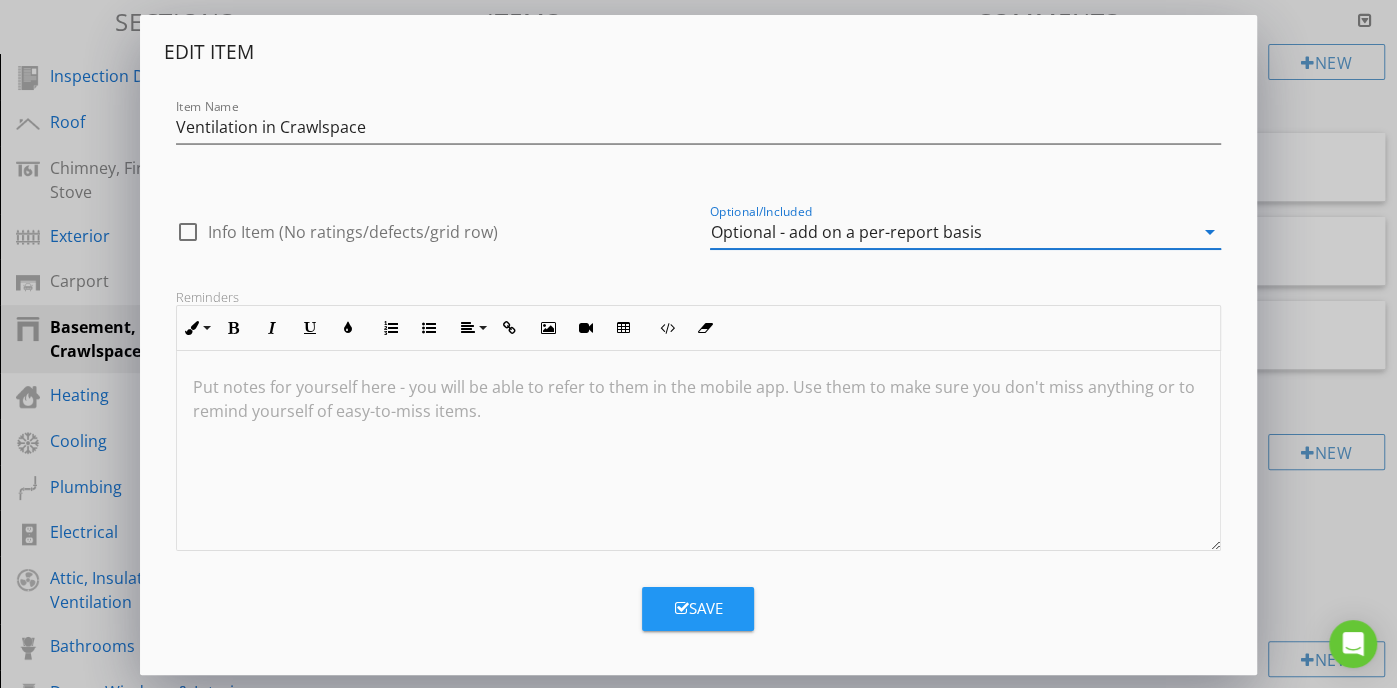 click on "Save" at bounding box center (698, 608) 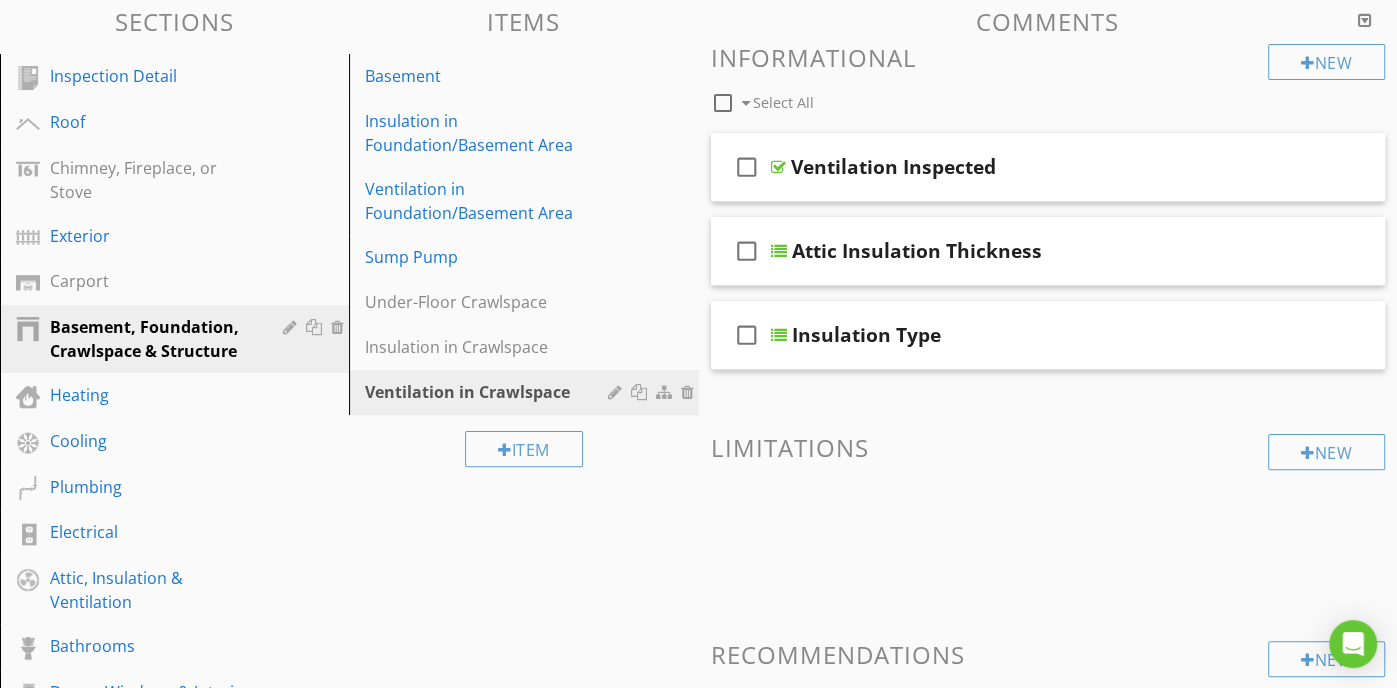 click on "Sections
Inspection Detail           Roof           Chimney, Fireplace, or Stove           Exterior           Carport           Basement, Foundation, Crawlspace & Structure           Heating           Cooling           Plumbing           Electrical           Attic, Insulation & Ventilation           Bathrooms           Doors, Windows & Interior           Laundry           Attached Garage           Detached Garage           Kitchen           Test
Section
Attachments
Attachment
Items
Basement           Insulation in Foundation/Basement Area           Ventilation in Foundation/Basement Area           Sump Pump           Under-Floor Crawlspace           Insulation in Crawlspace           Ventilation in Crawlspace
Item
Comments
New
Informational   check_box_outline_blank     Select All" at bounding box center [698, 591] 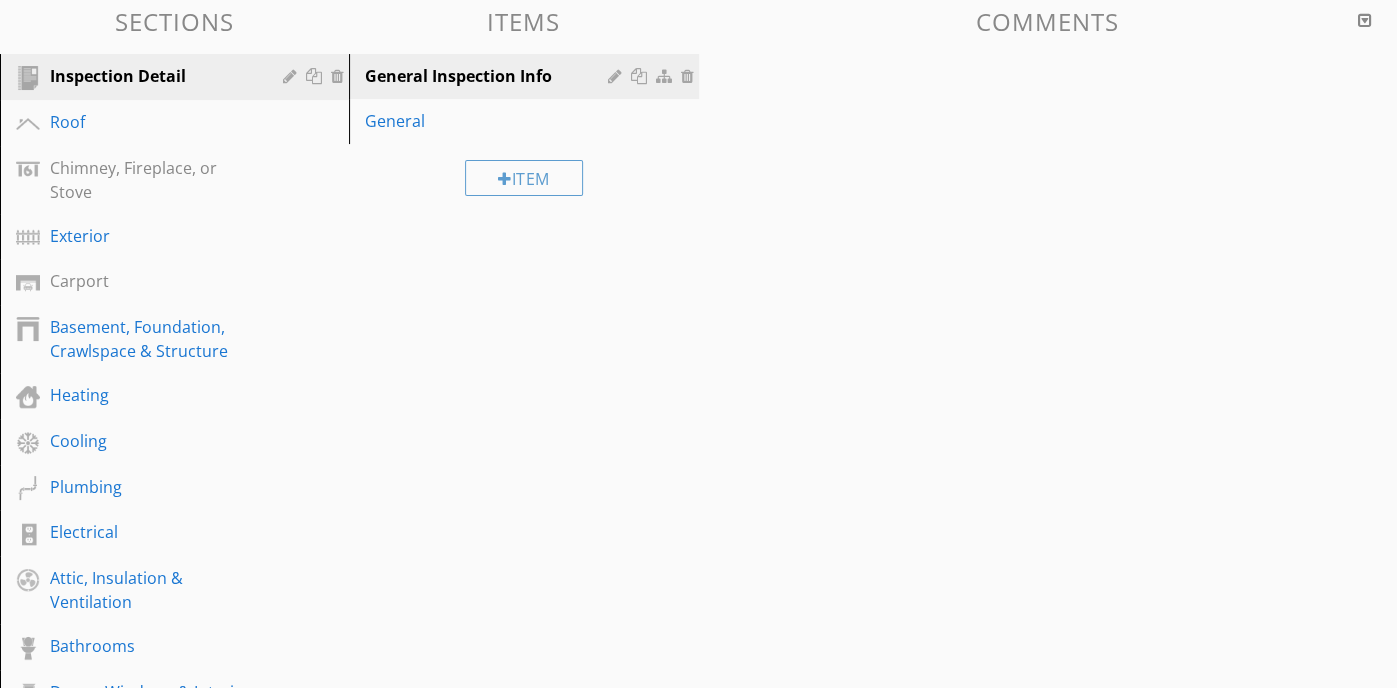 scroll, scrollTop: 191, scrollLeft: 0, axis: vertical 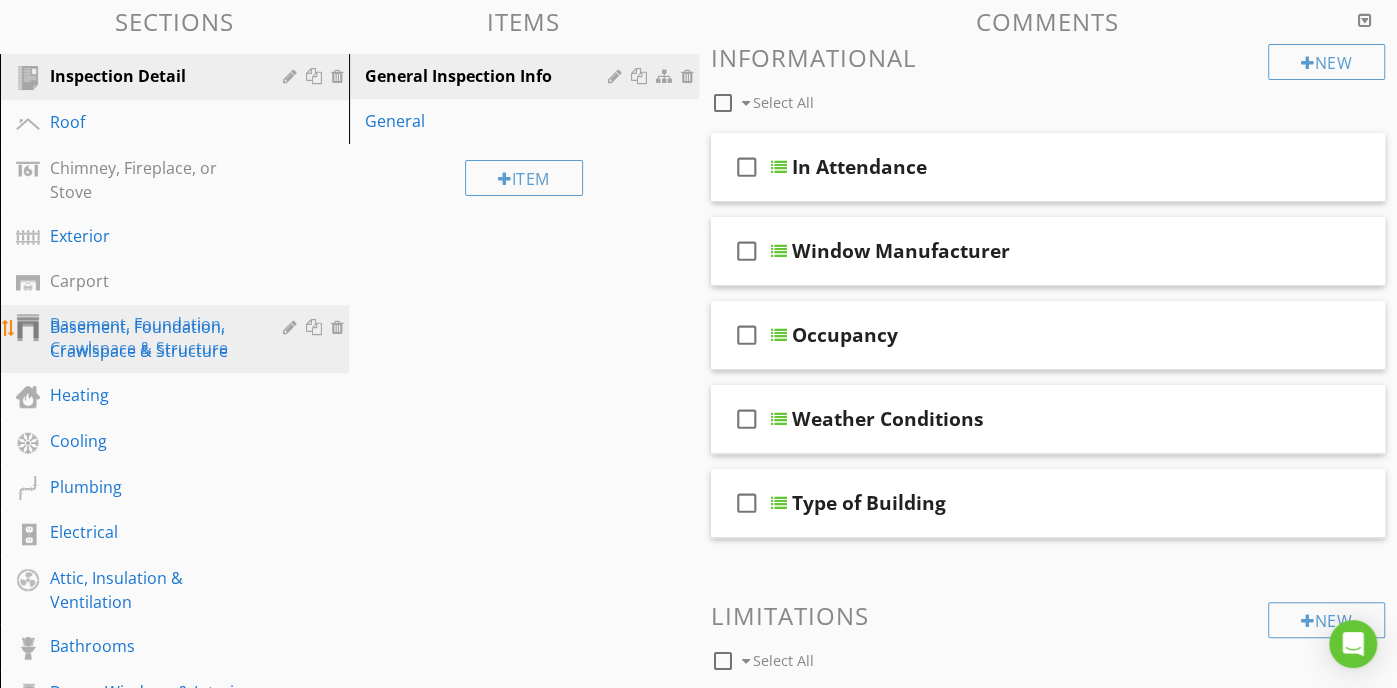 click on "Basement, Foundation, Crawlspace & Structure" at bounding box center (152, 339) 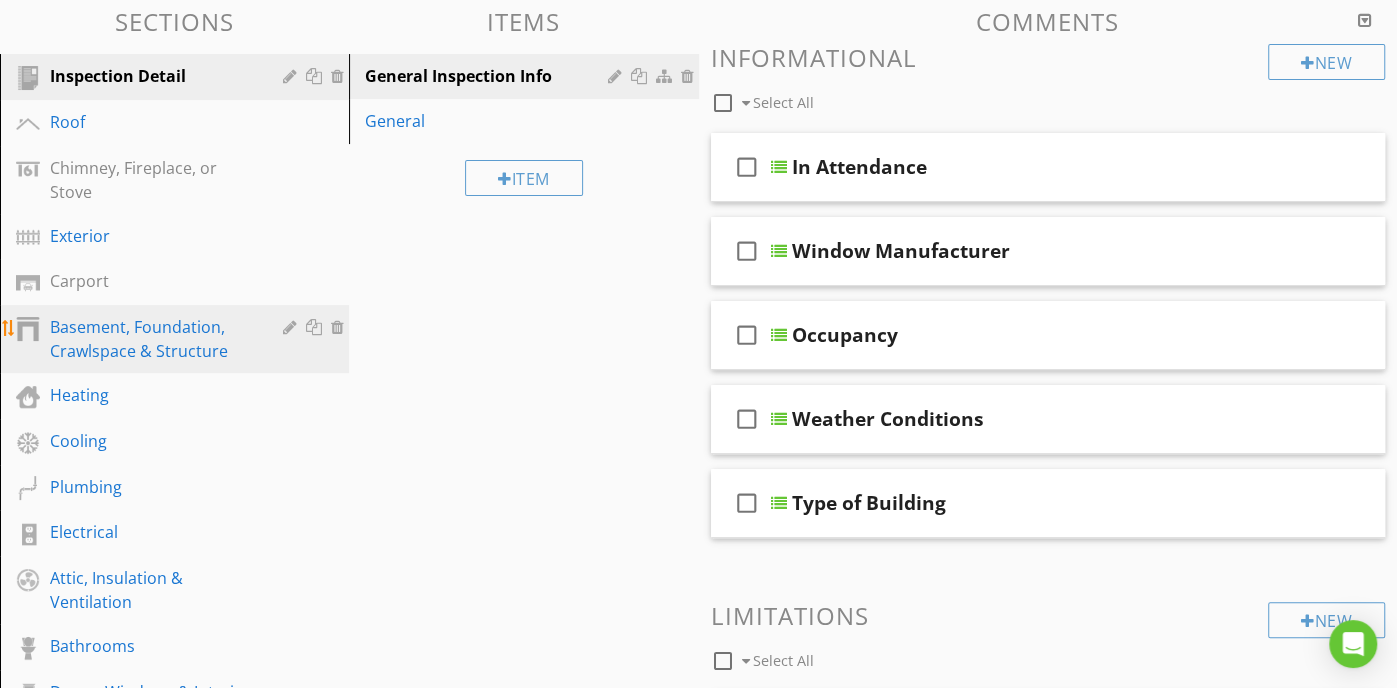 click on "Basement, Foundation, Crawlspace & Structure" at bounding box center [152, 339] 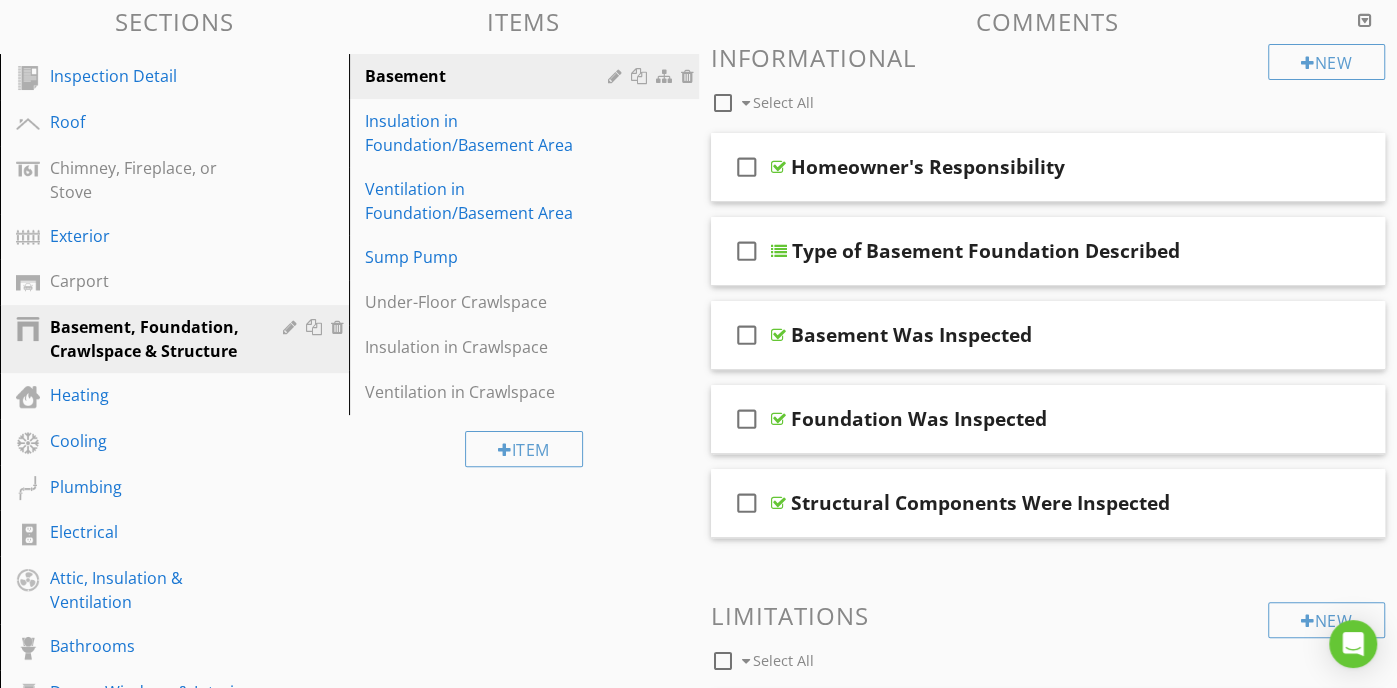 scroll, scrollTop: 0, scrollLeft: 0, axis: both 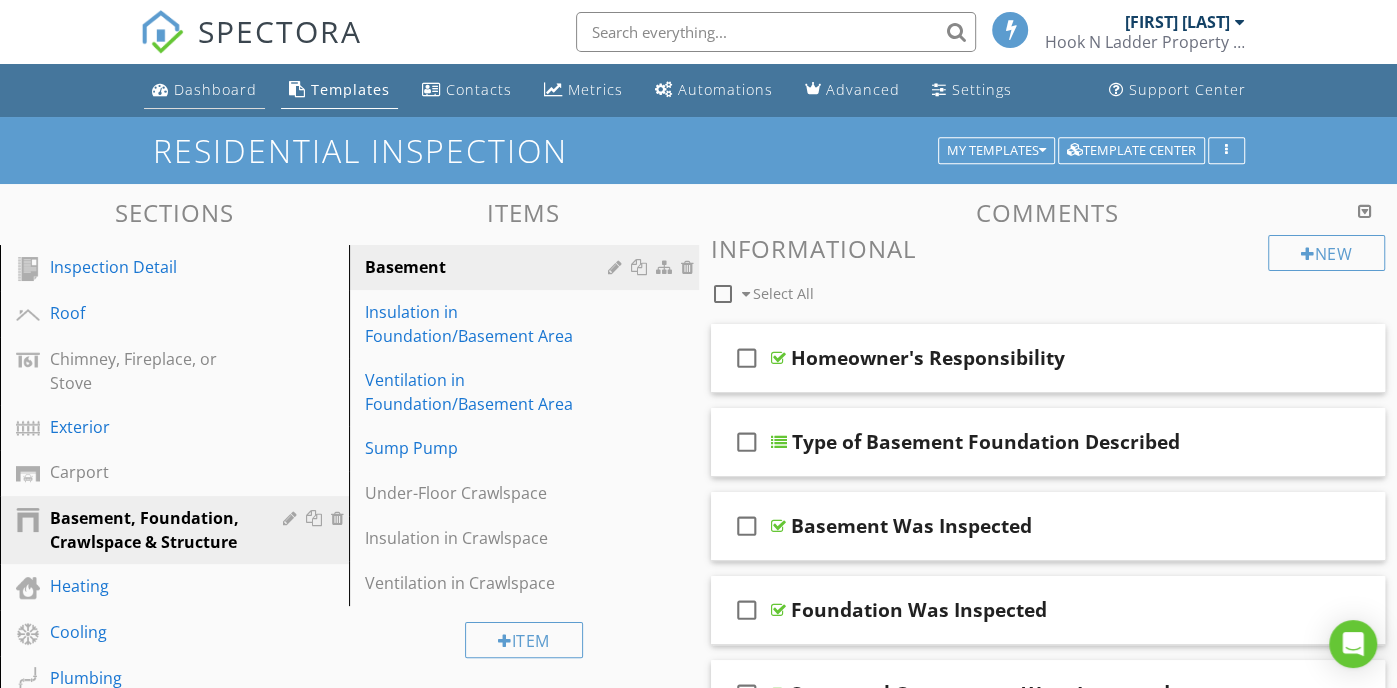 click on "Dashboard" at bounding box center [215, 89] 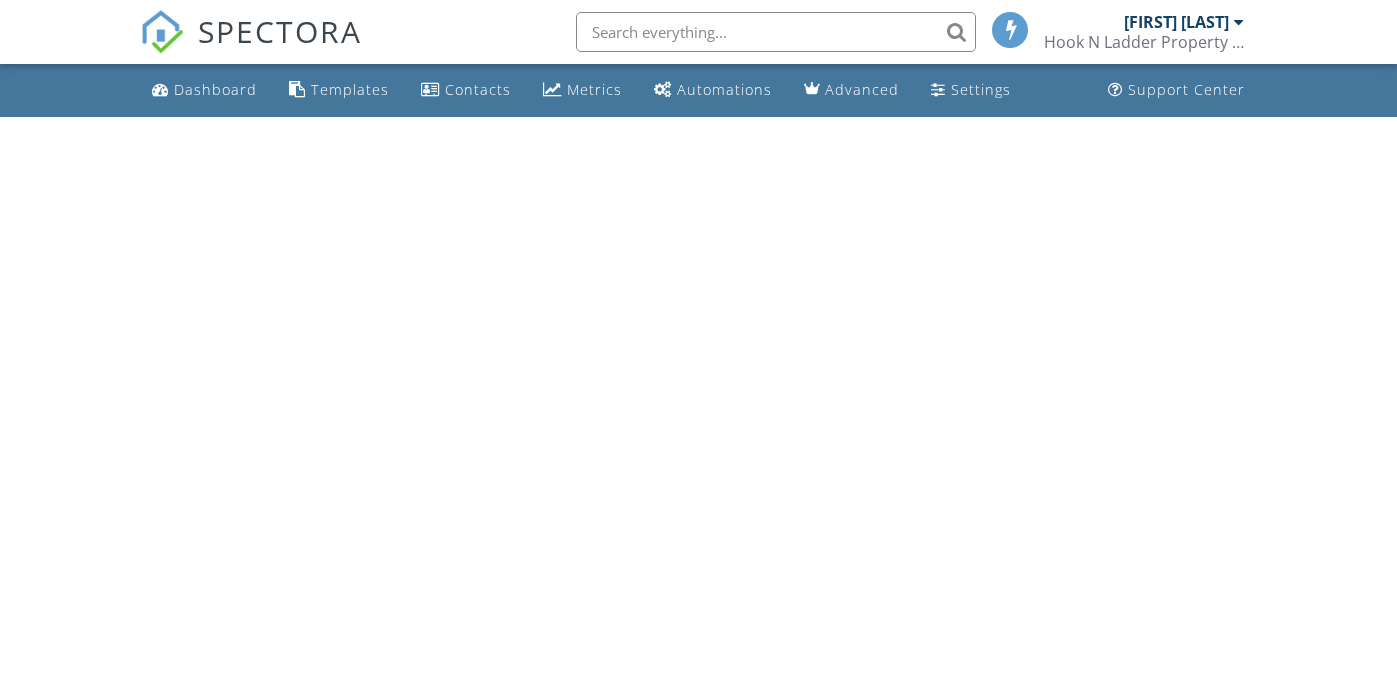scroll, scrollTop: 0, scrollLeft: 0, axis: both 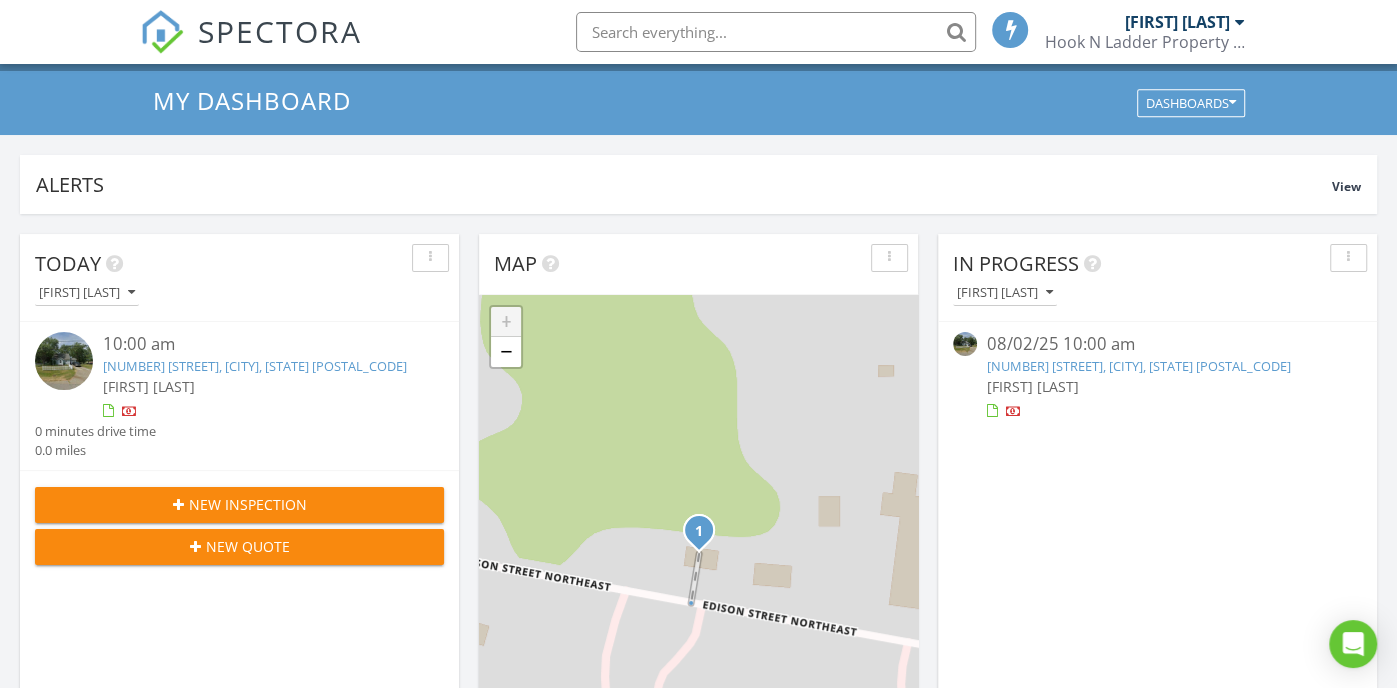 click on "[NUMBER] [STREET], [CITY], [STATE] [POSTAL_CODE]" at bounding box center (255, 366) 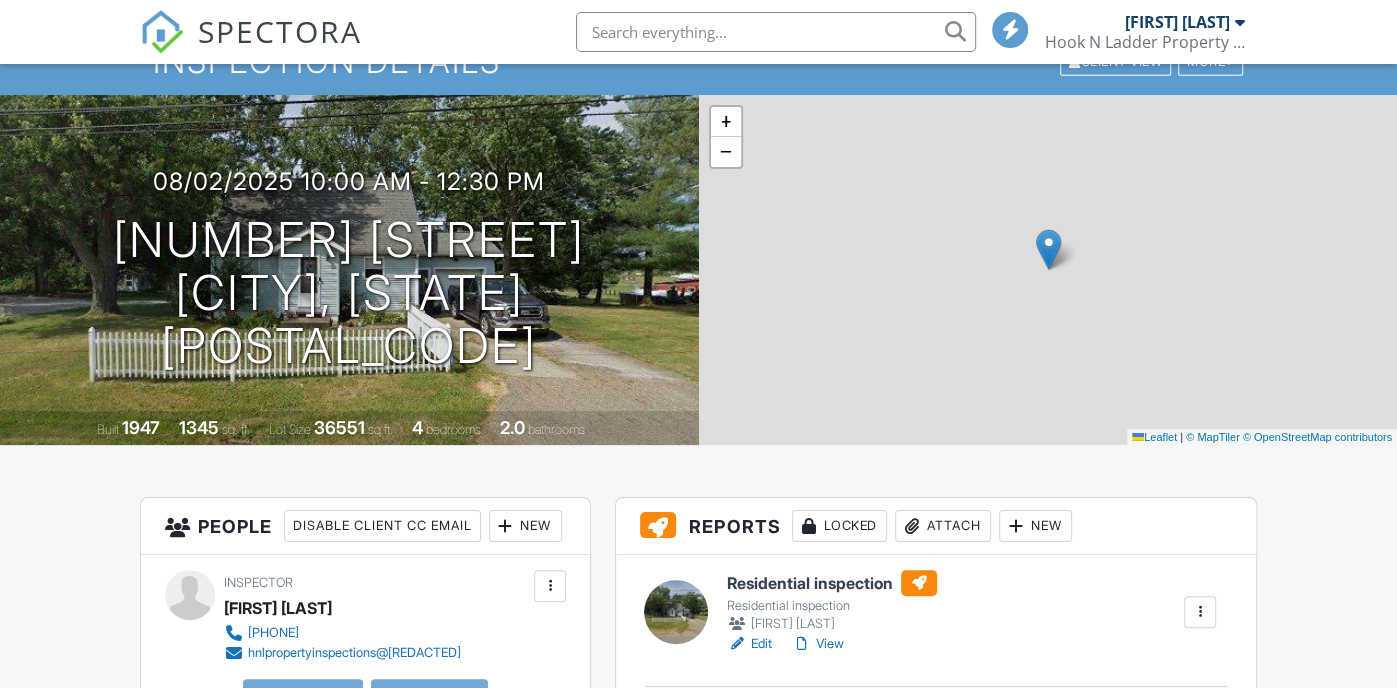 scroll, scrollTop: 101, scrollLeft: 0, axis: vertical 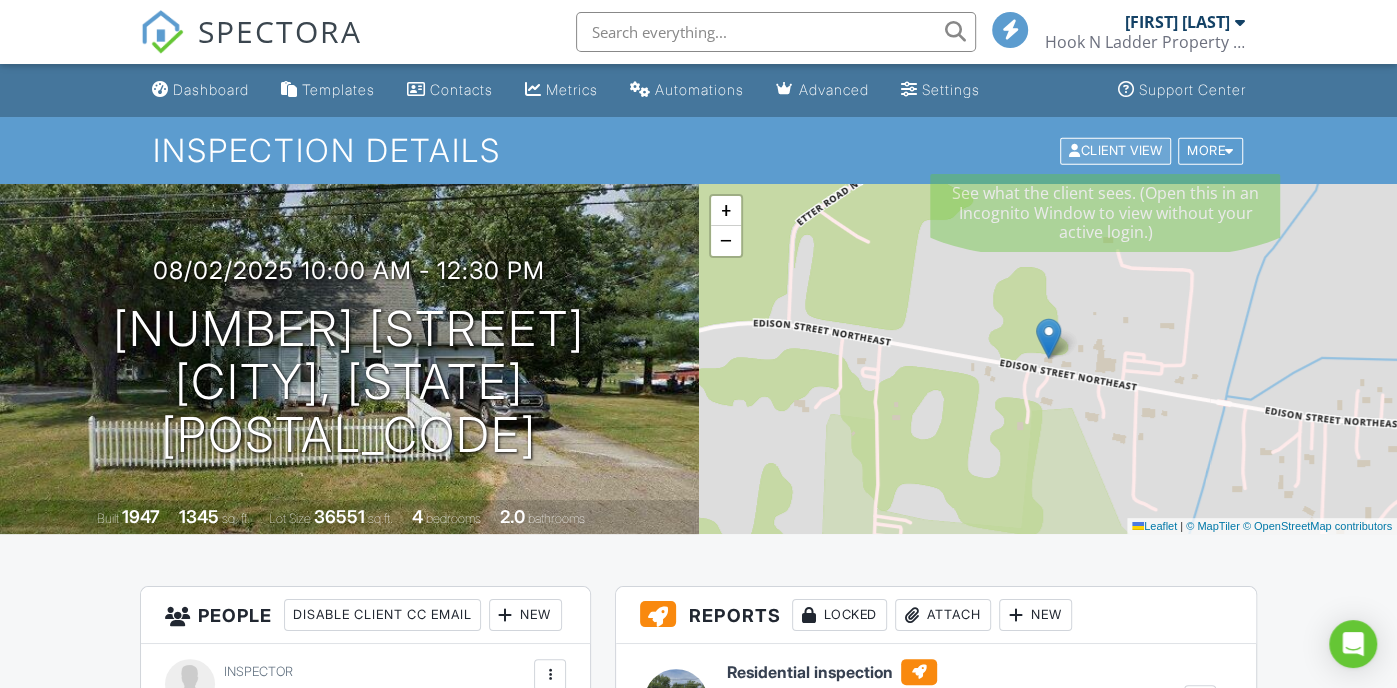 click on "Client View" at bounding box center [1115, 150] 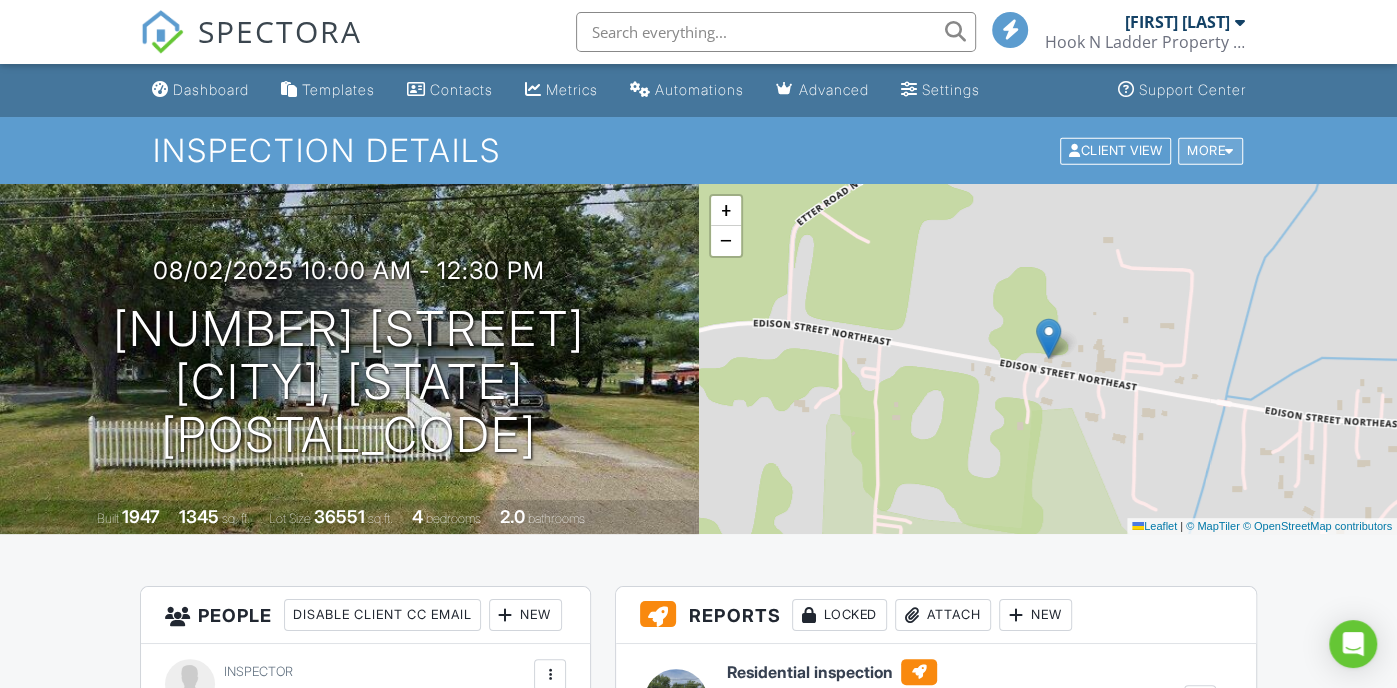 click on "More" at bounding box center (1210, 150) 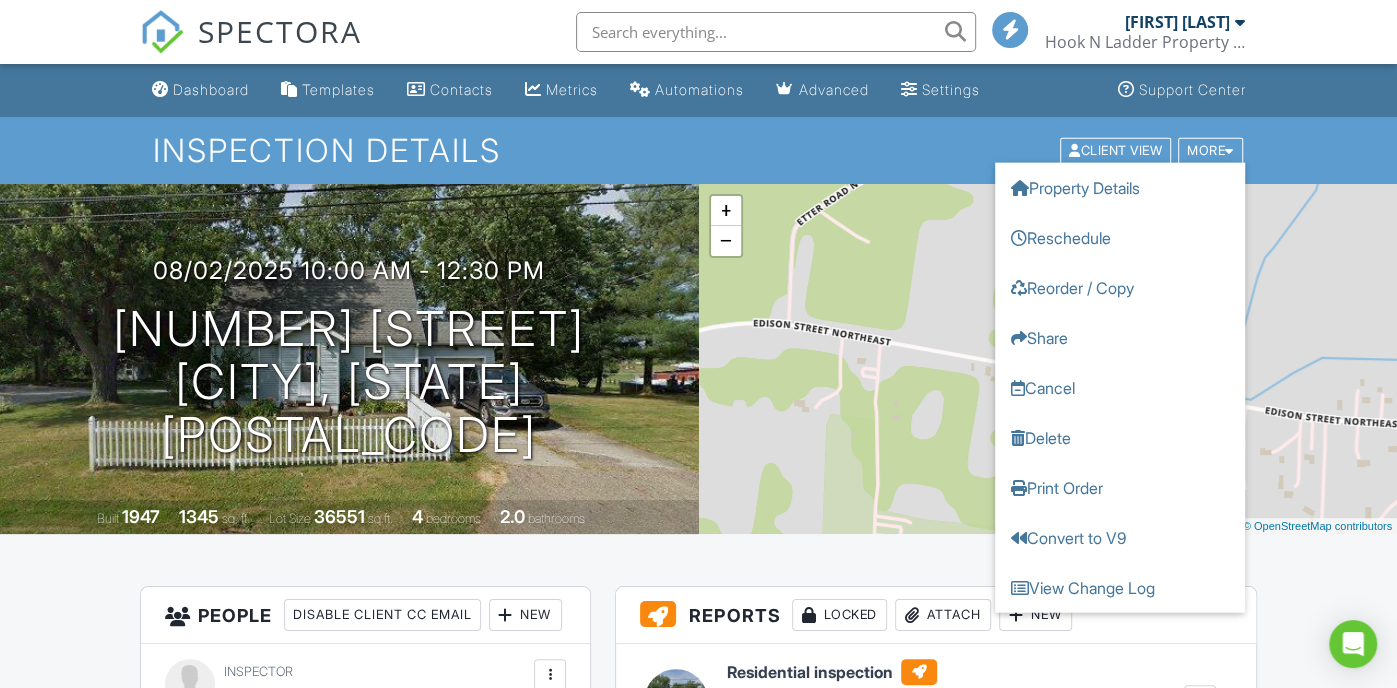 click on "Inspection Details
Client View
More
Property Details
Reschedule
Reorder / Copy
Share
Cancel
Delete
Print Order
Convert to V9
View Change Log" at bounding box center (698, 150) 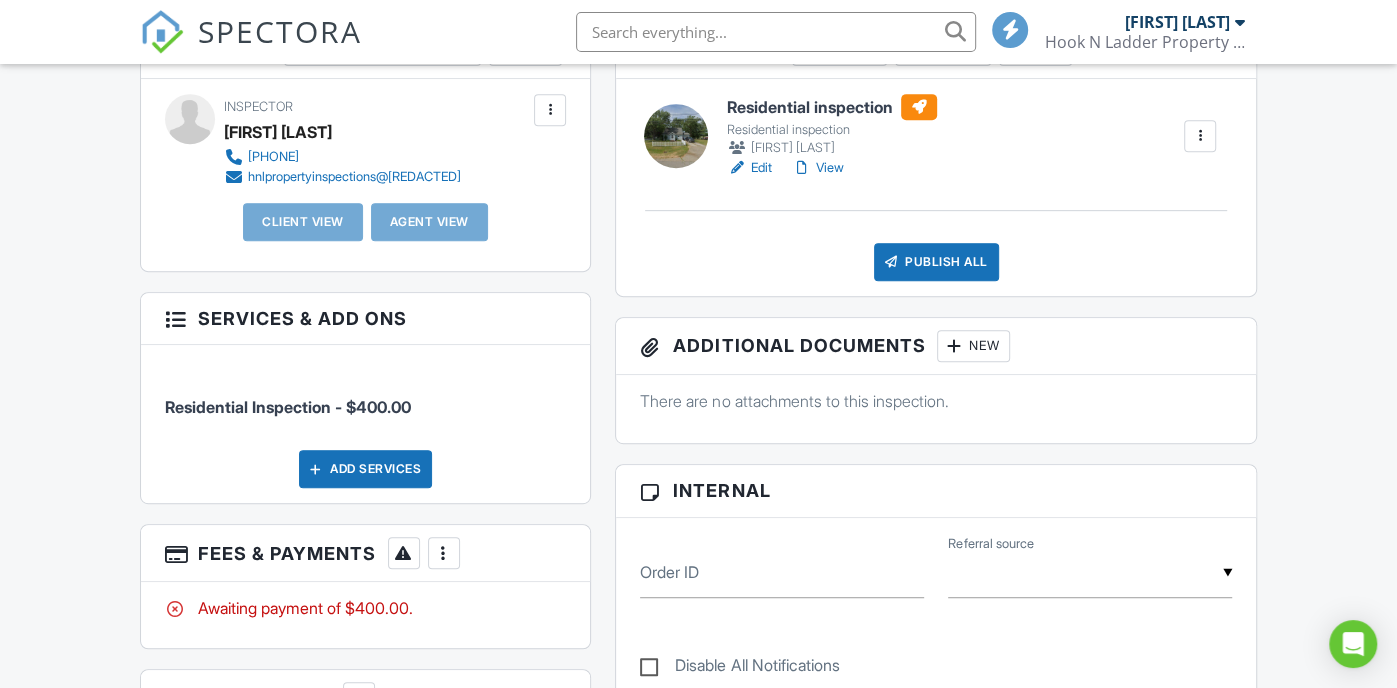 scroll, scrollTop: 566, scrollLeft: 0, axis: vertical 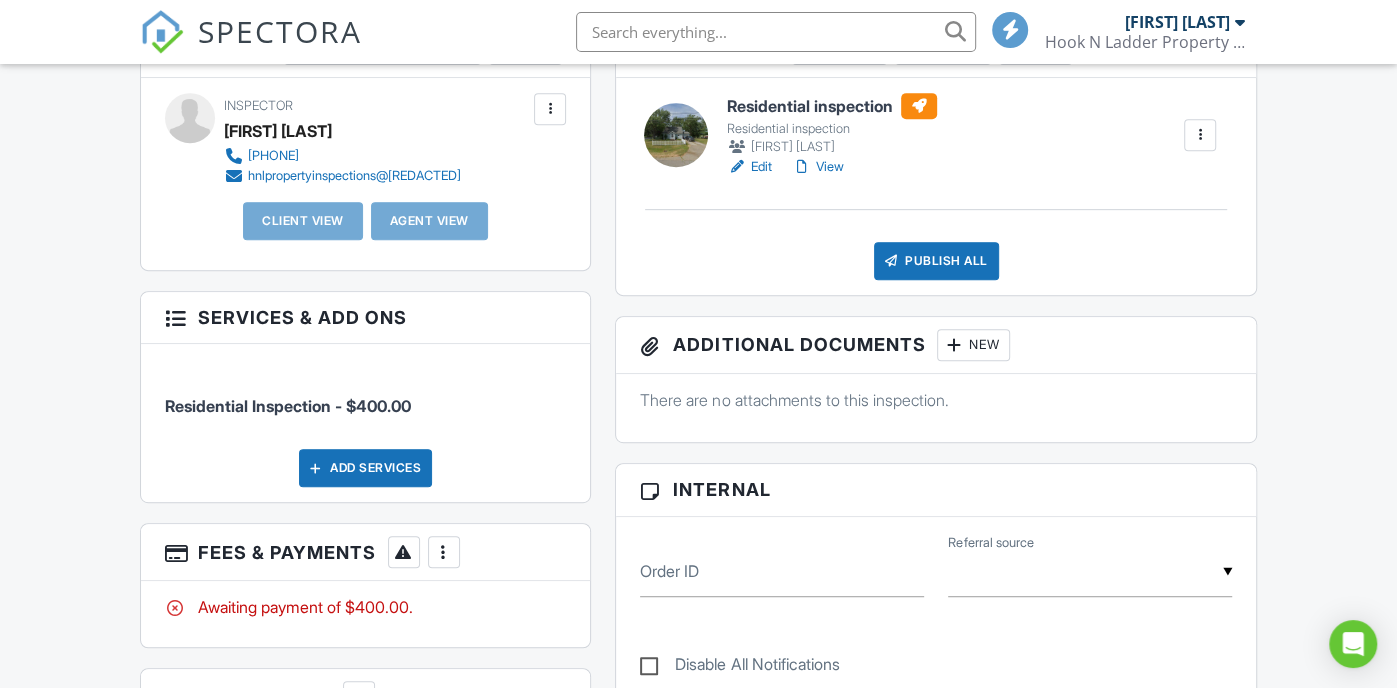 click on "View" at bounding box center (818, 167) 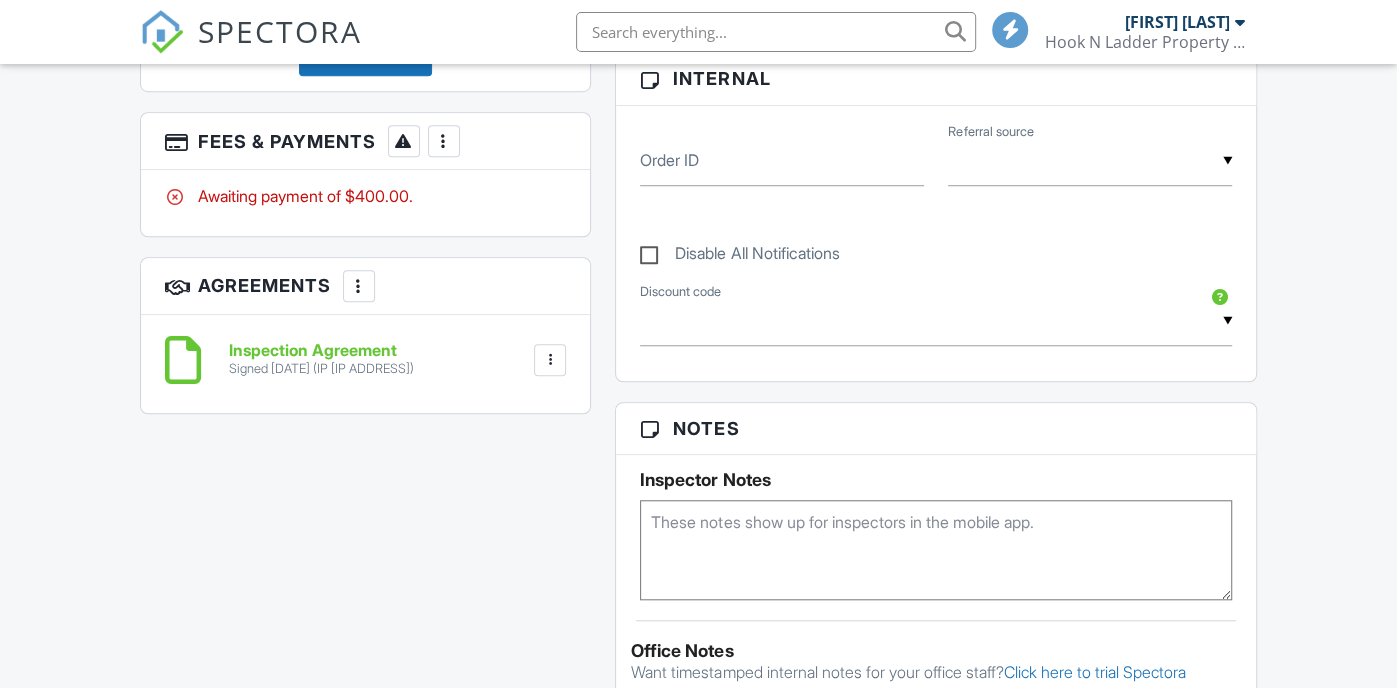 scroll, scrollTop: 977, scrollLeft: 0, axis: vertical 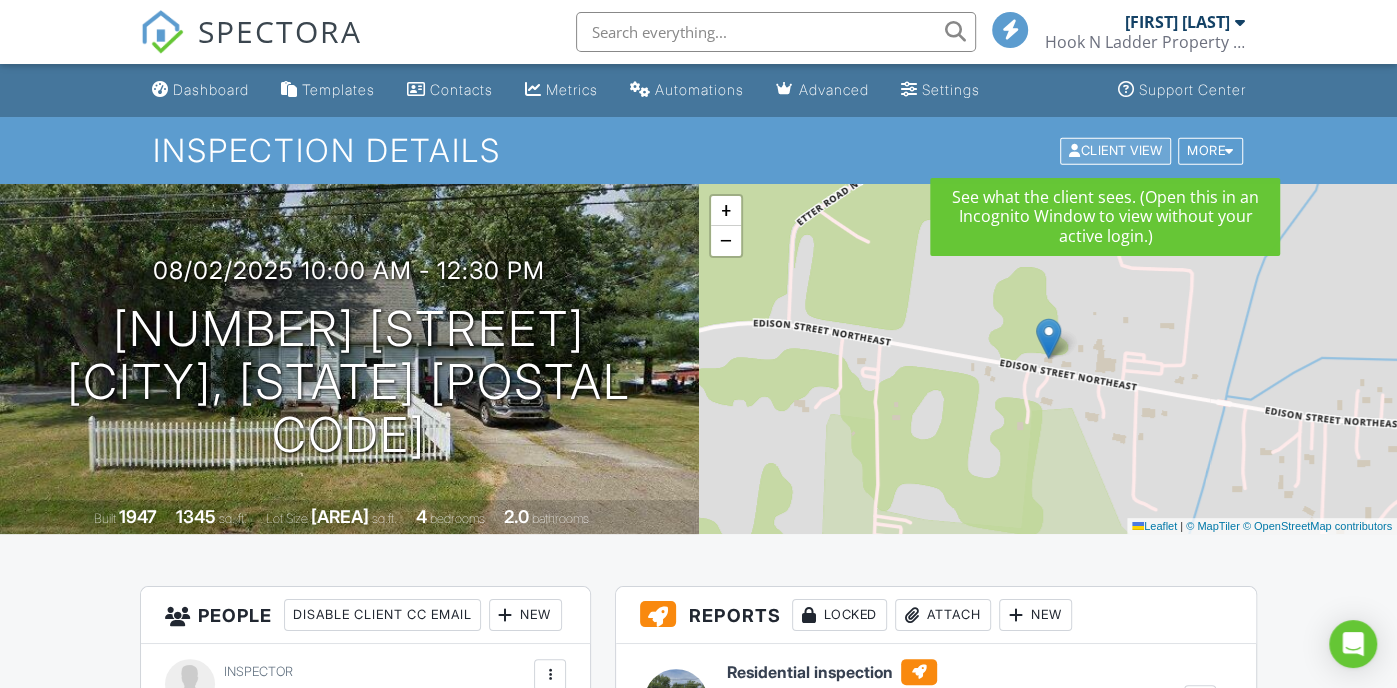 click on "Client View" at bounding box center (1115, 150) 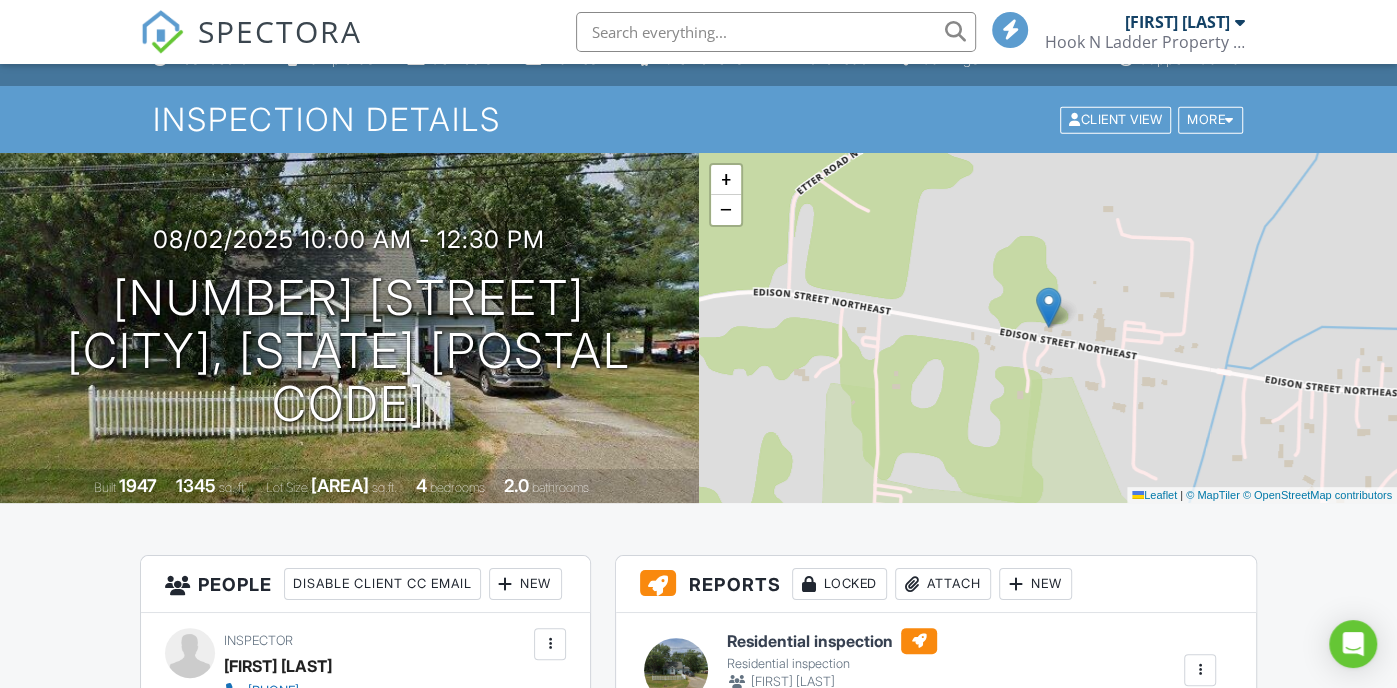 scroll, scrollTop: 0, scrollLeft: 0, axis: both 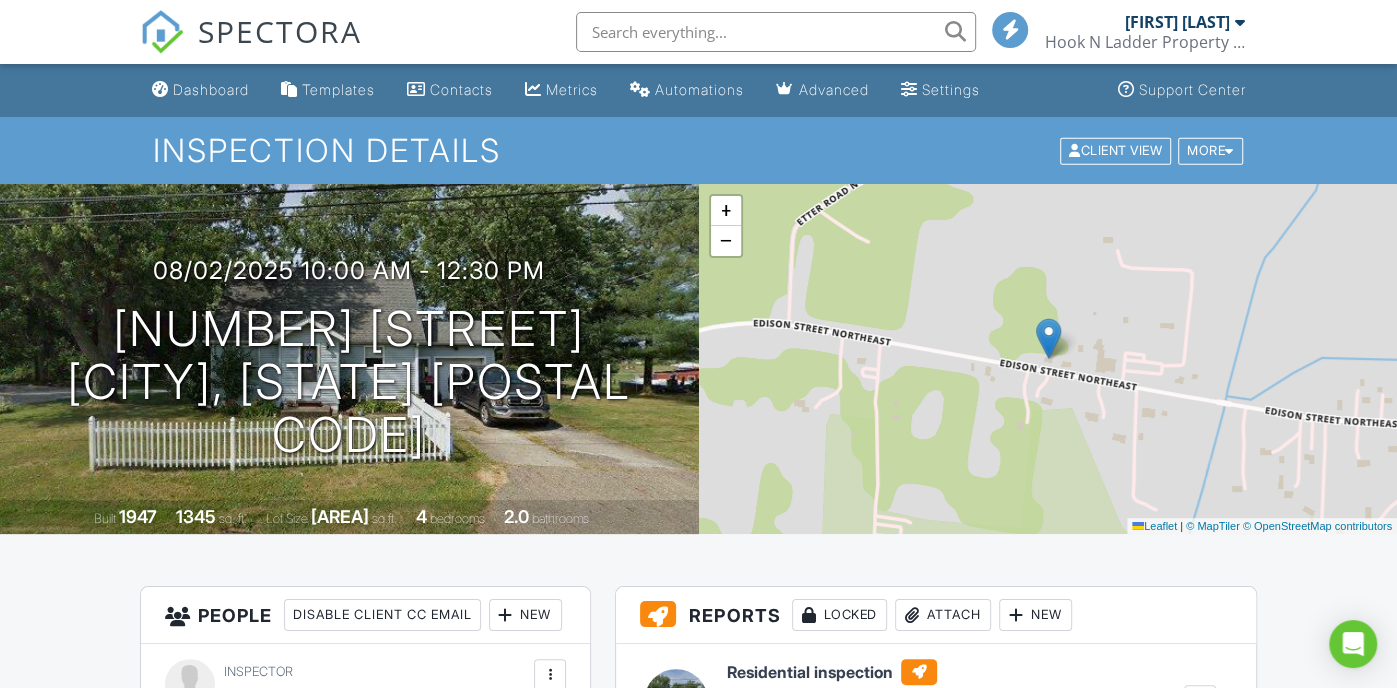 click on "08/02/2025 10:00 am
- 12:30 pm
6145 Edison St NE
Hartville, OH 44632
Built
1947
1345
sq. ft.
Lot Size
36551
sq.ft.
4
bedrooms
2.0
bathrooms" at bounding box center [349, 359] 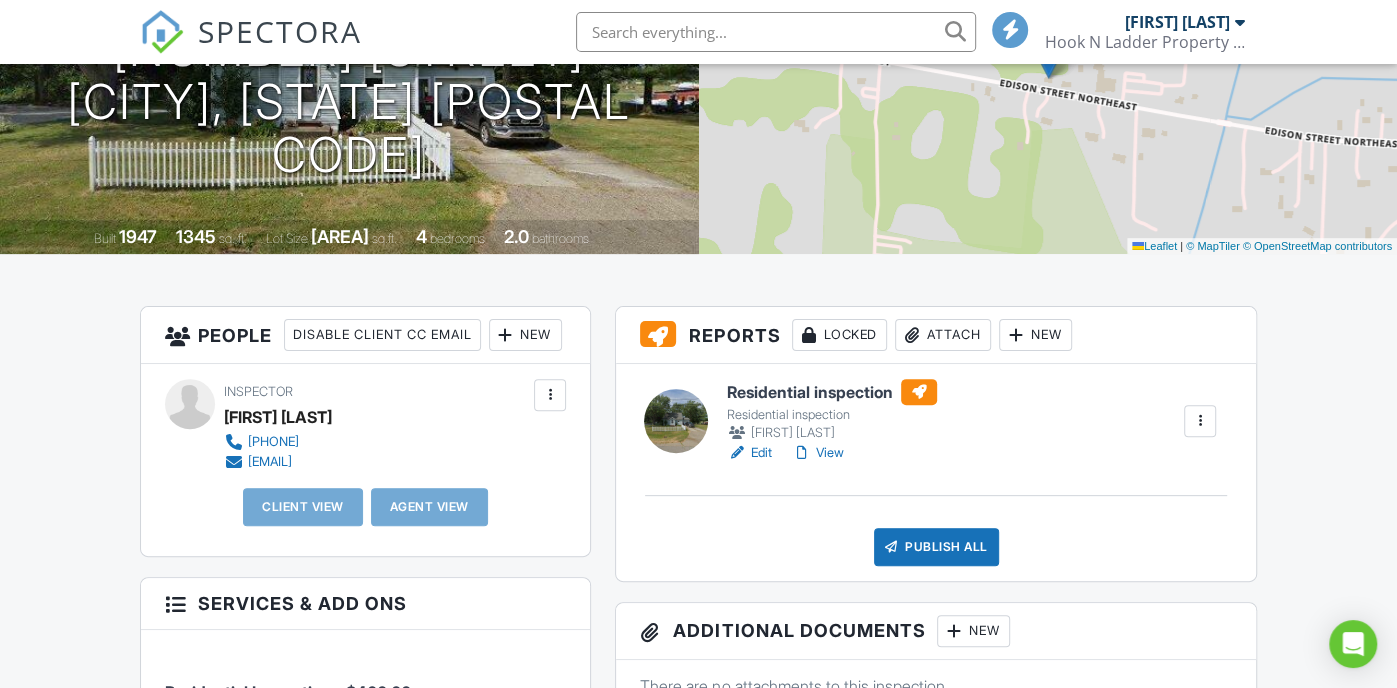 scroll, scrollTop: 274, scrollLeft: 0, axis: vertical 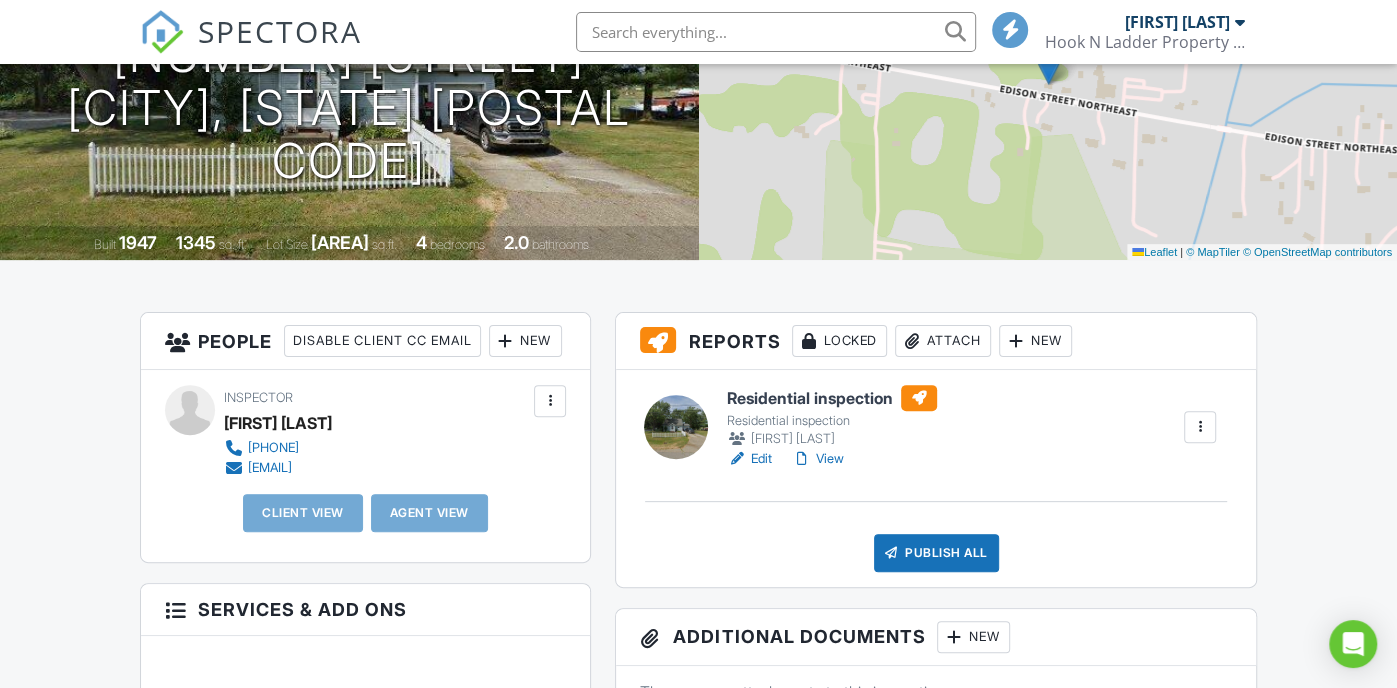 click at bounding box center [550, 401] 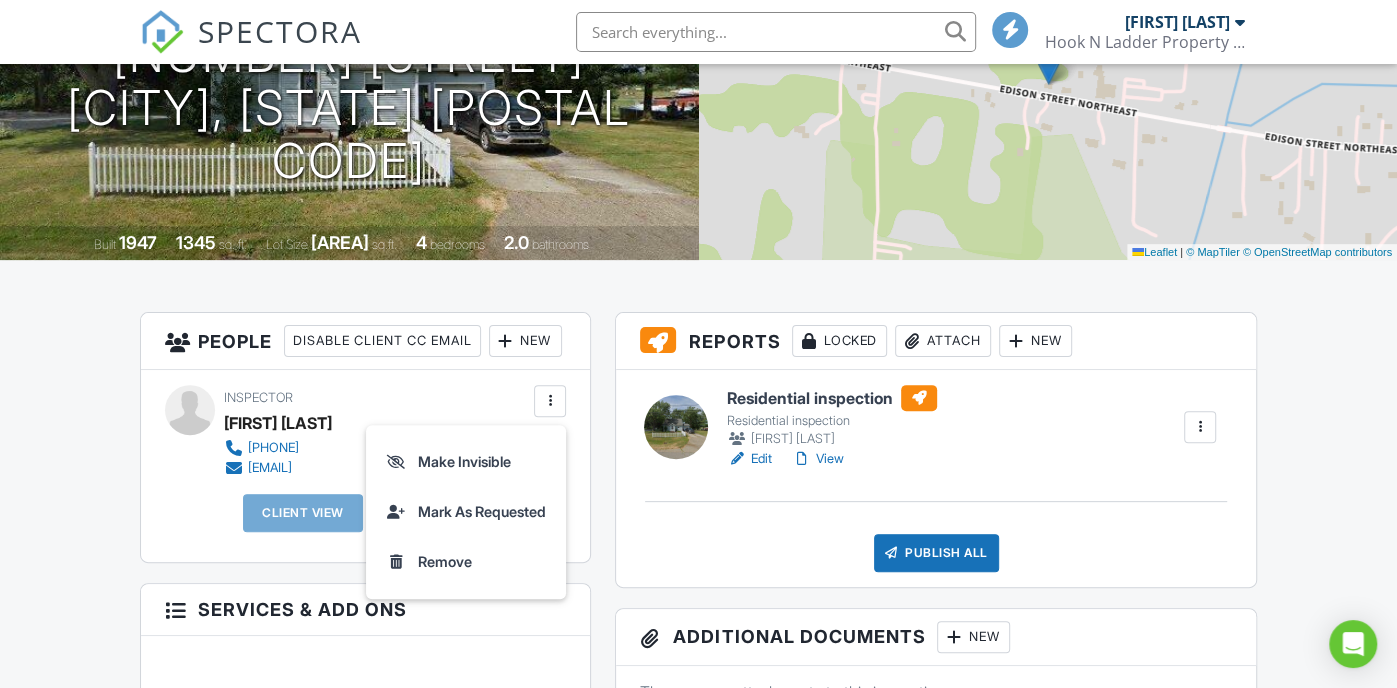 click on "Reports
Locked
Attach
New
Residential inspection
Residential inspection
Andrew Byler
Edit
View
Quick Publish
Assign Inspectors
Copy
Delete
Publish All
Checking report completion
Publish report?
Before publishing from the web, click "Preview/Publish" in the Report Editor to save your changes ( don't know where that is? ). If this is not clicked, your latest changes may not appear in the report.
This will make this report available to your client and/or agent. It will not send out a notification.
To send an email, use 'Publish All' below or jump into the report and use the 'Publish' button there.
Cancel
Publish
Share archived report
To
Subject
Inspection Report For 6145 Edison St NE, Hartville, OH 44632
Text
Inline Style XLarge Large Normal Small Light Small/Light Bold Italic" at bounding box center [936, 1148] 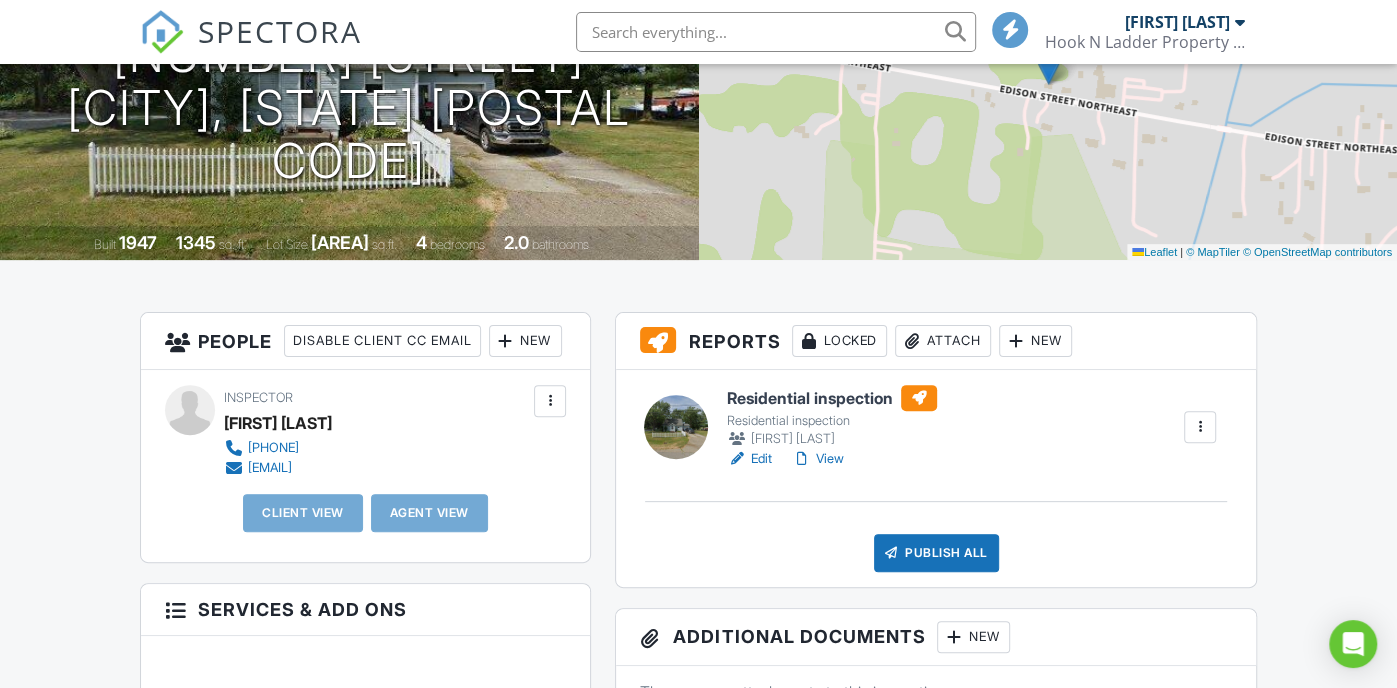 click on "View" at bounding box center [818, 459] 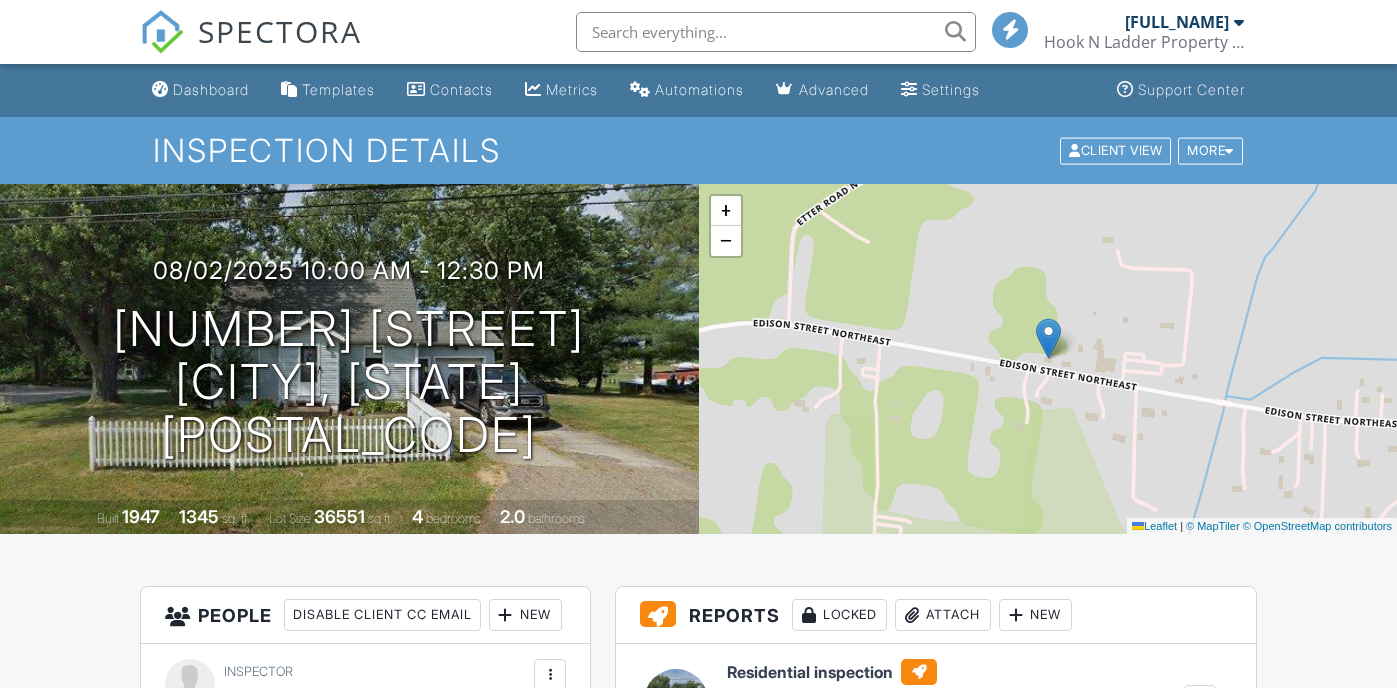 scroll, scrollTop: 274, scrollLeft: 0, axis: vertical 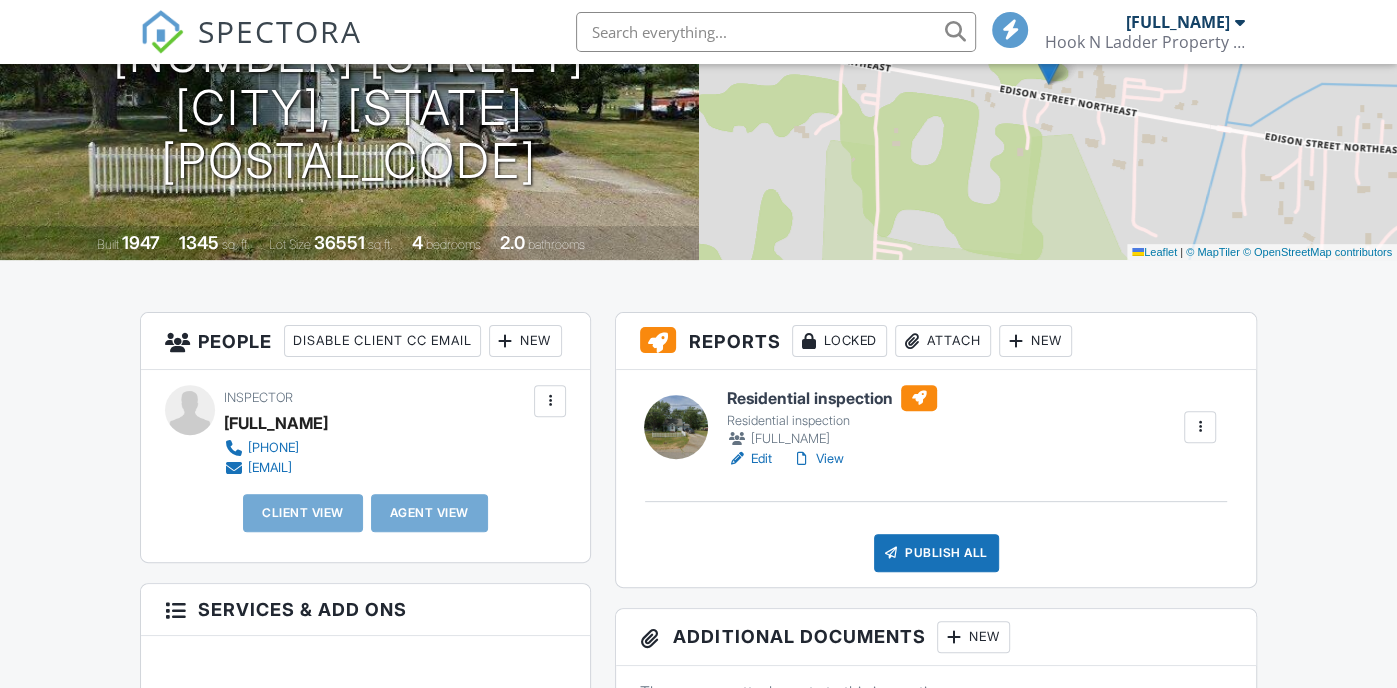 click at bounding box center [1200, 427] 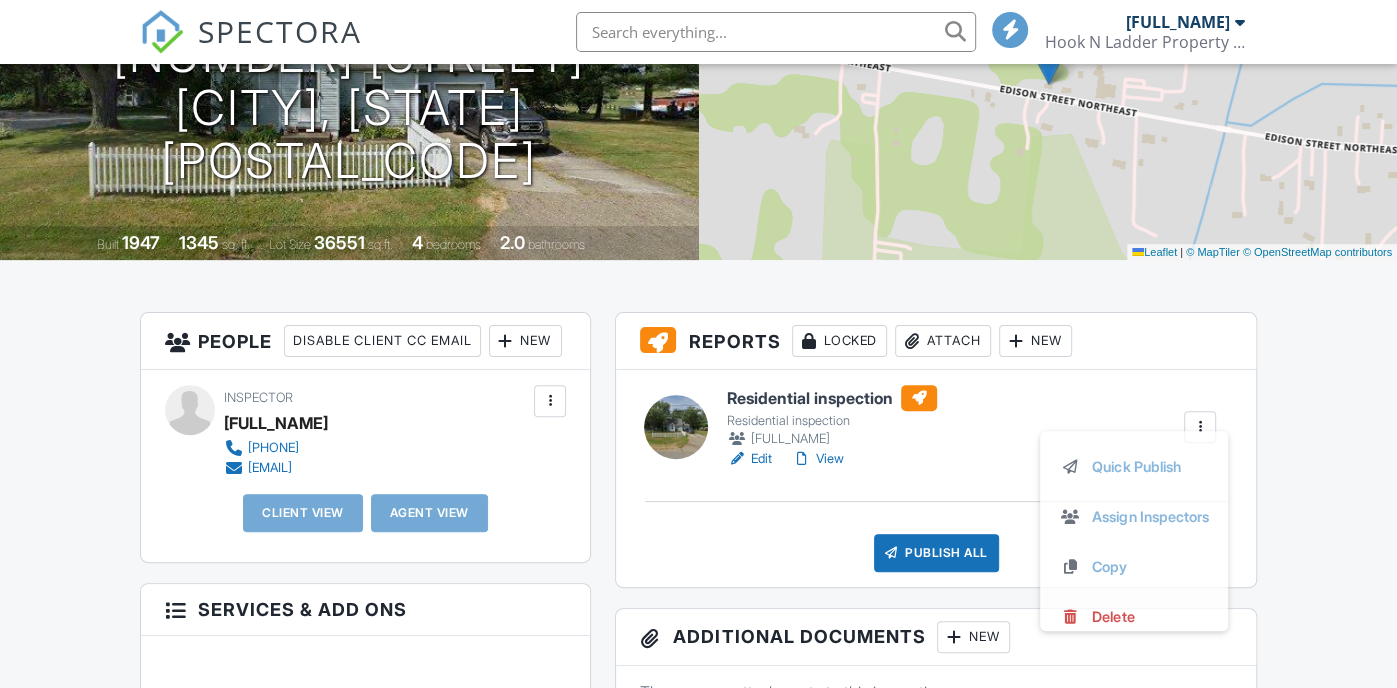 scroll, scrollTop: 274, scrollLeft: 0, axis: vertical 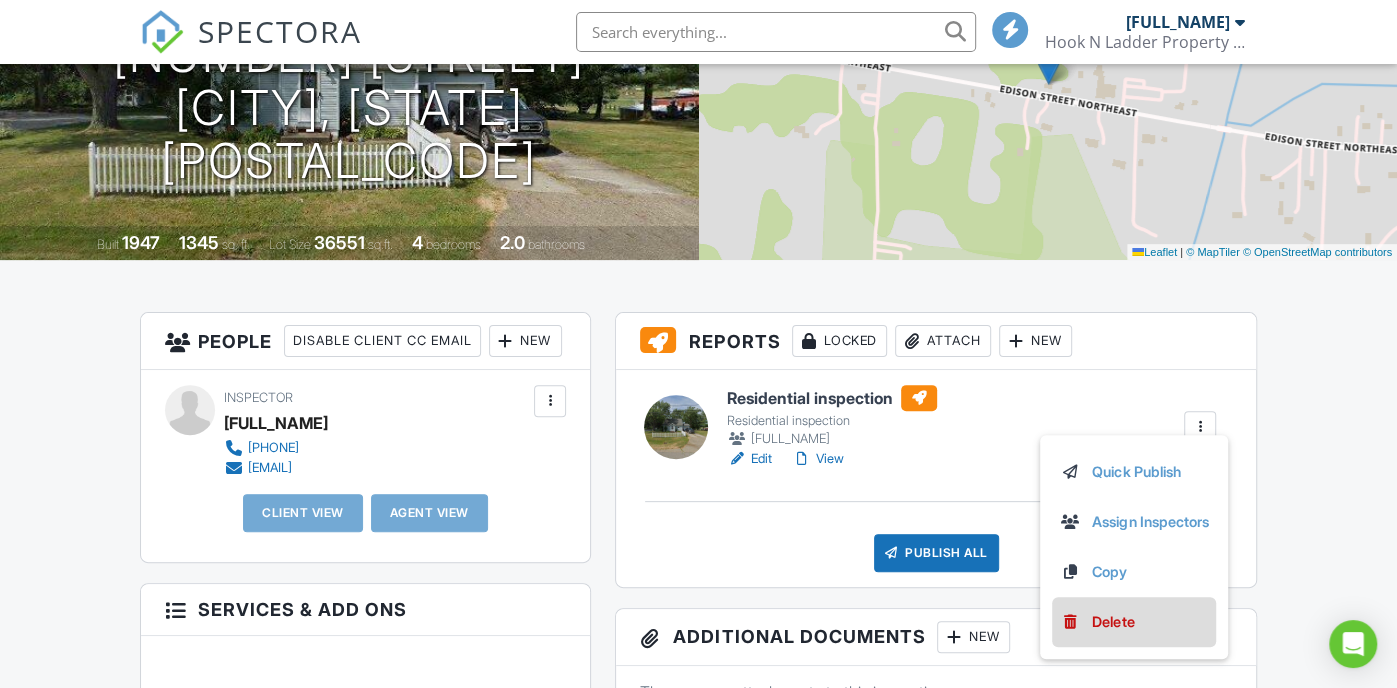 click on "Delete" at bounding box center [1113, 622] 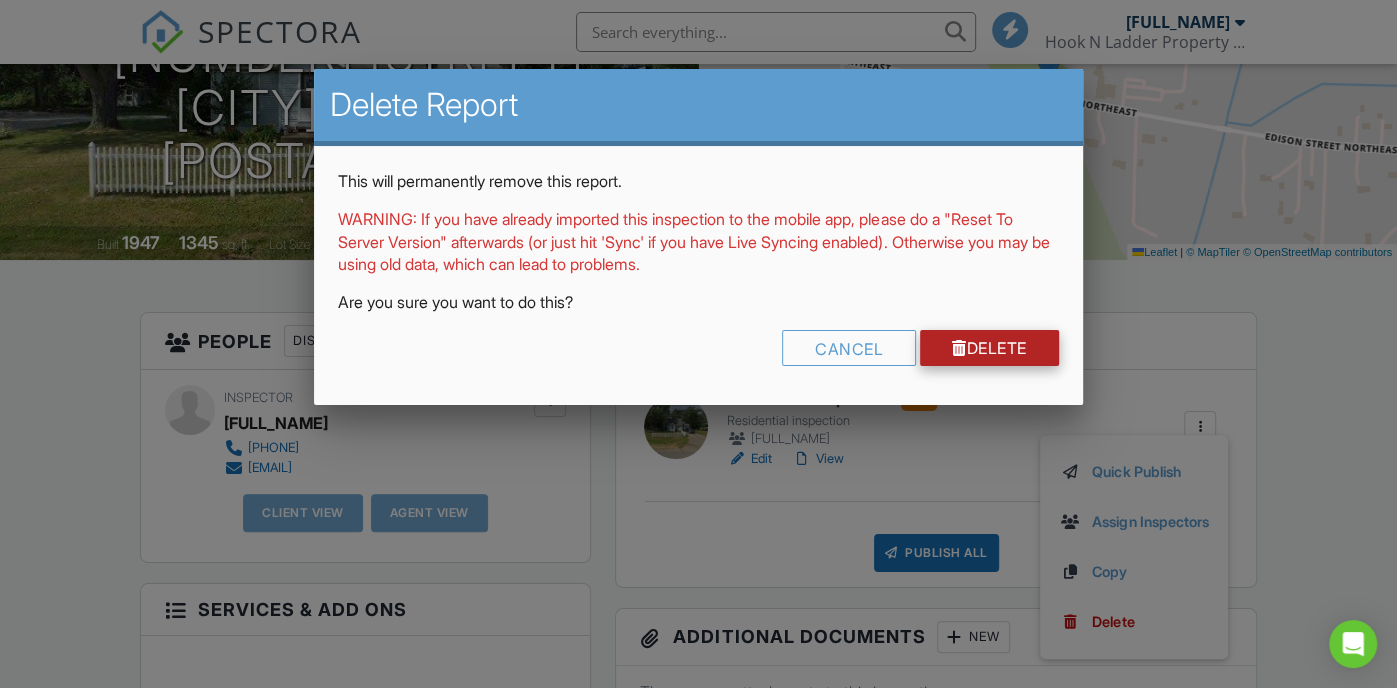 click on "Delete" at bounding box center [989, 348] 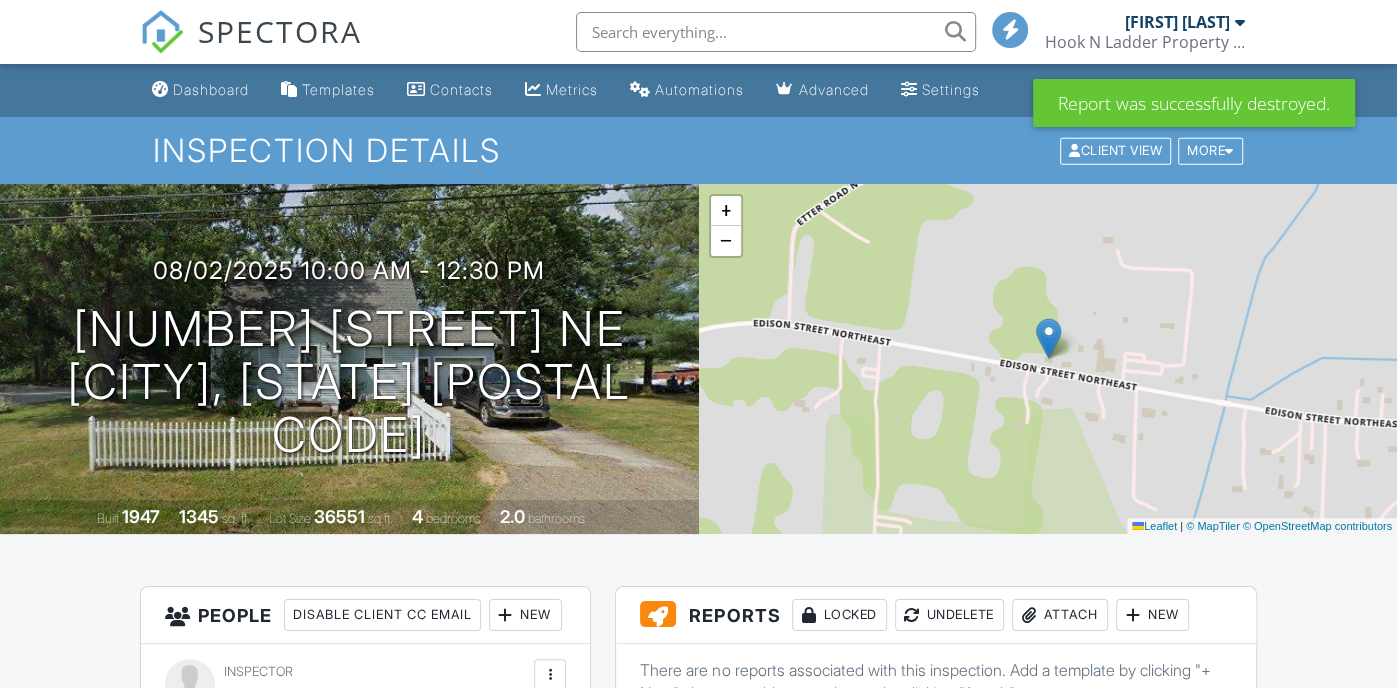 scroll, scrollTop: 272, scrollLeft: 0, axis: vertical 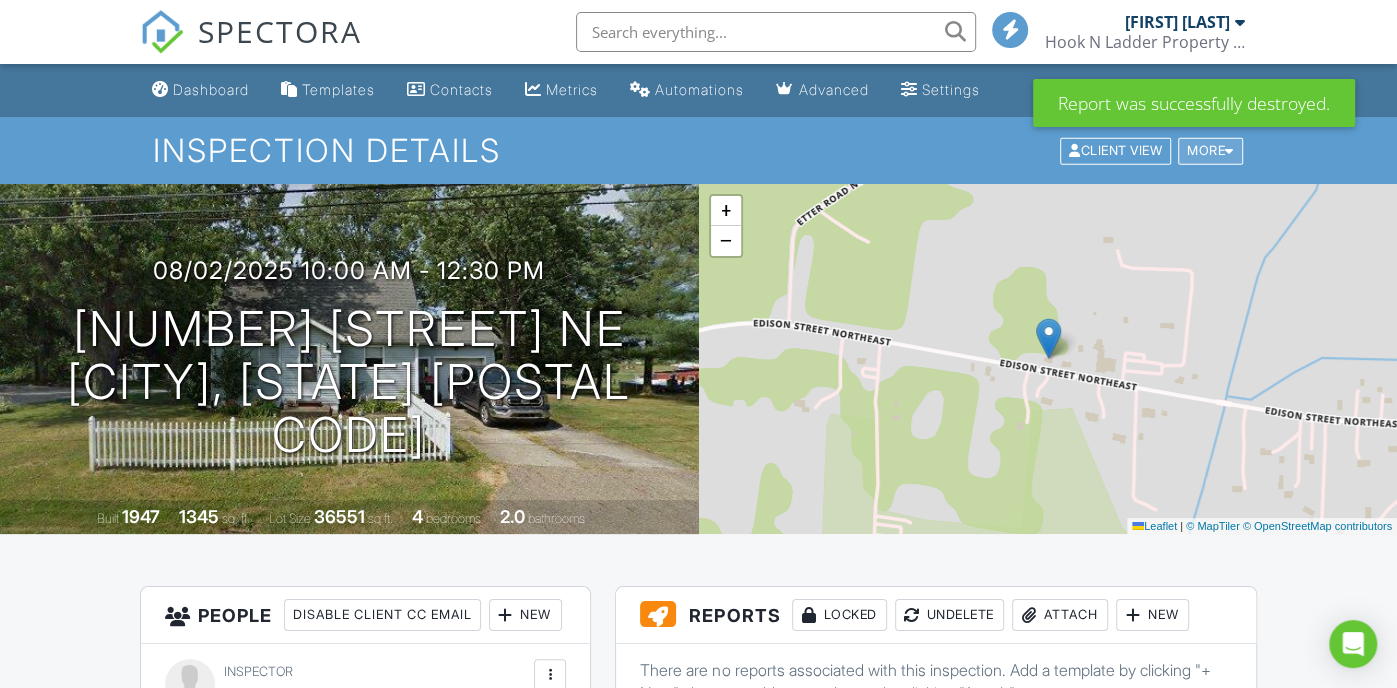 click on "More" at bounding box center (1210, 150) 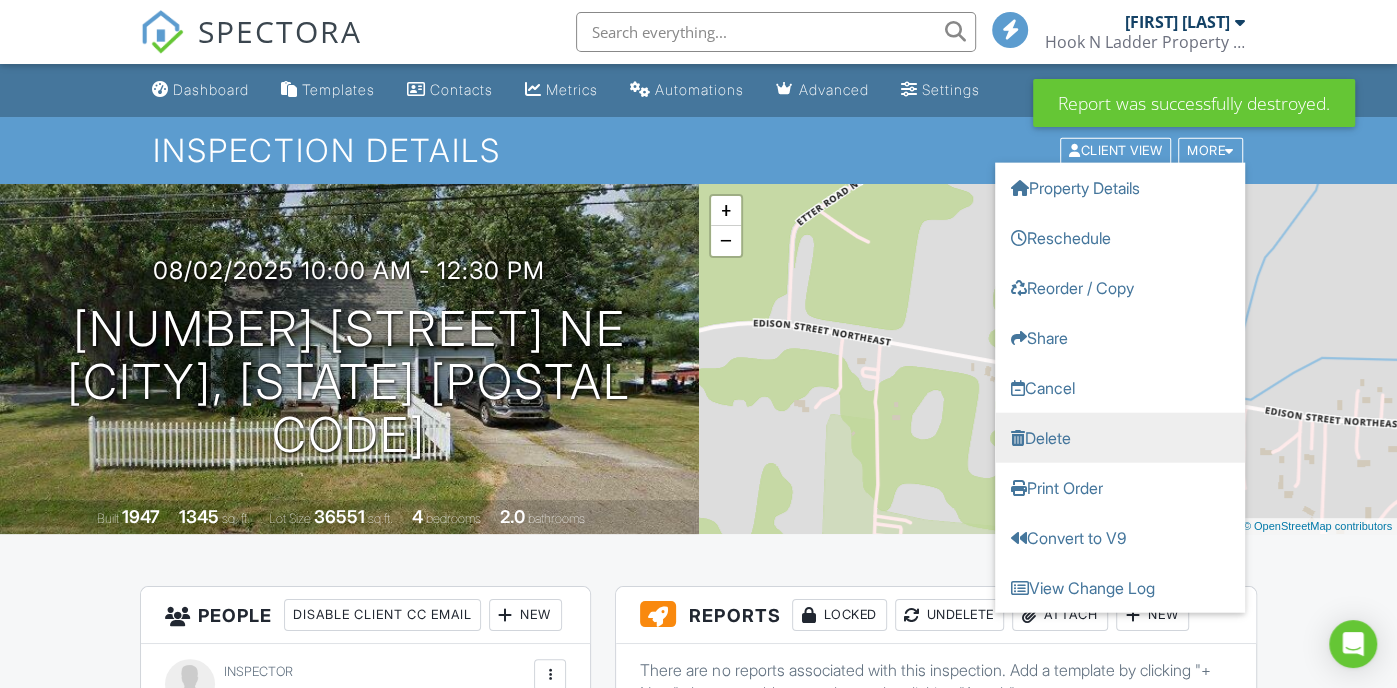 click on "Delete" at bounding box center [1120, 437] 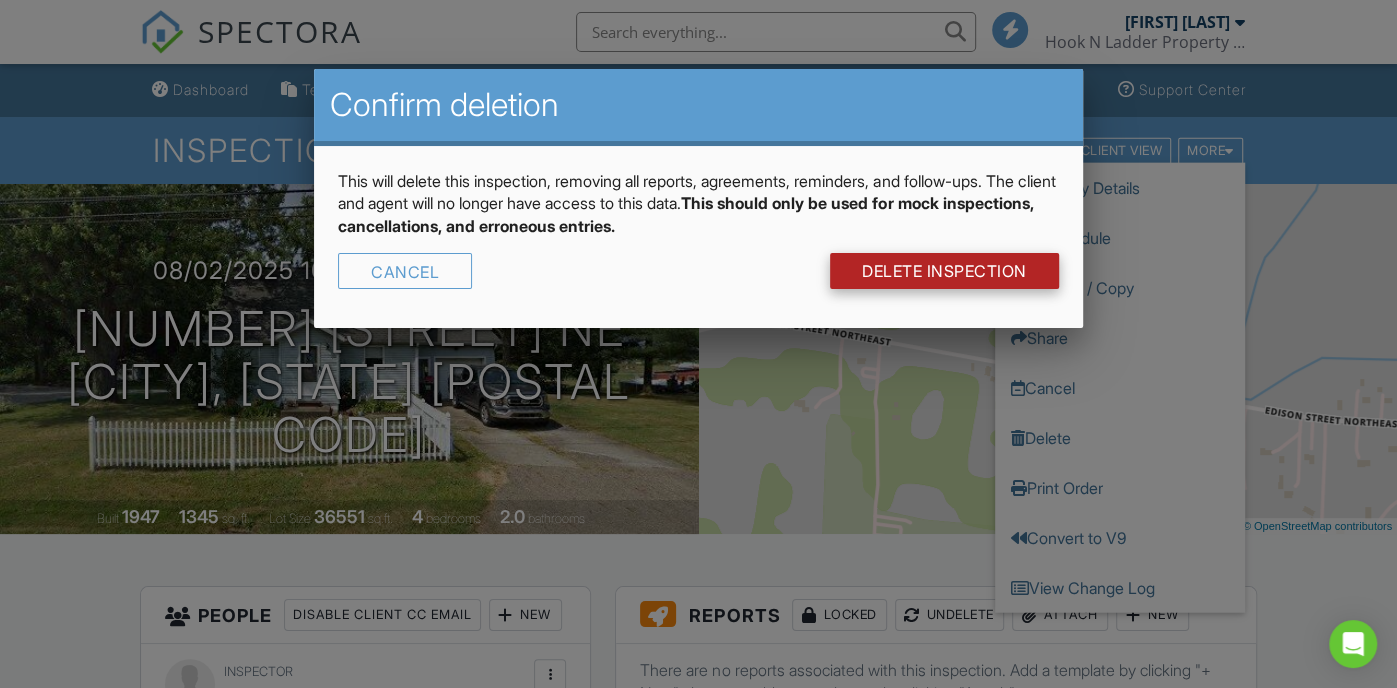 click on "DELETE Inspection" at bounding box center [944, 271] 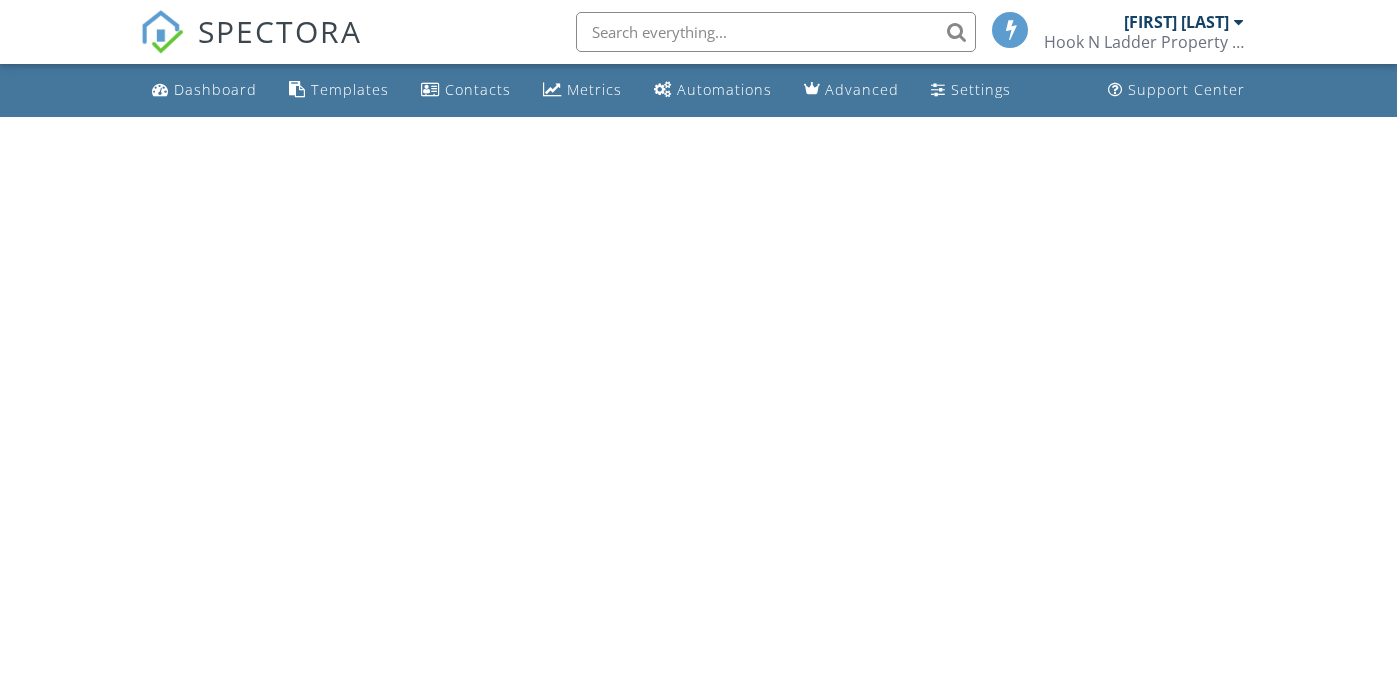 scroll, scrollTop: 0, scrollLeft: 0, axis: both 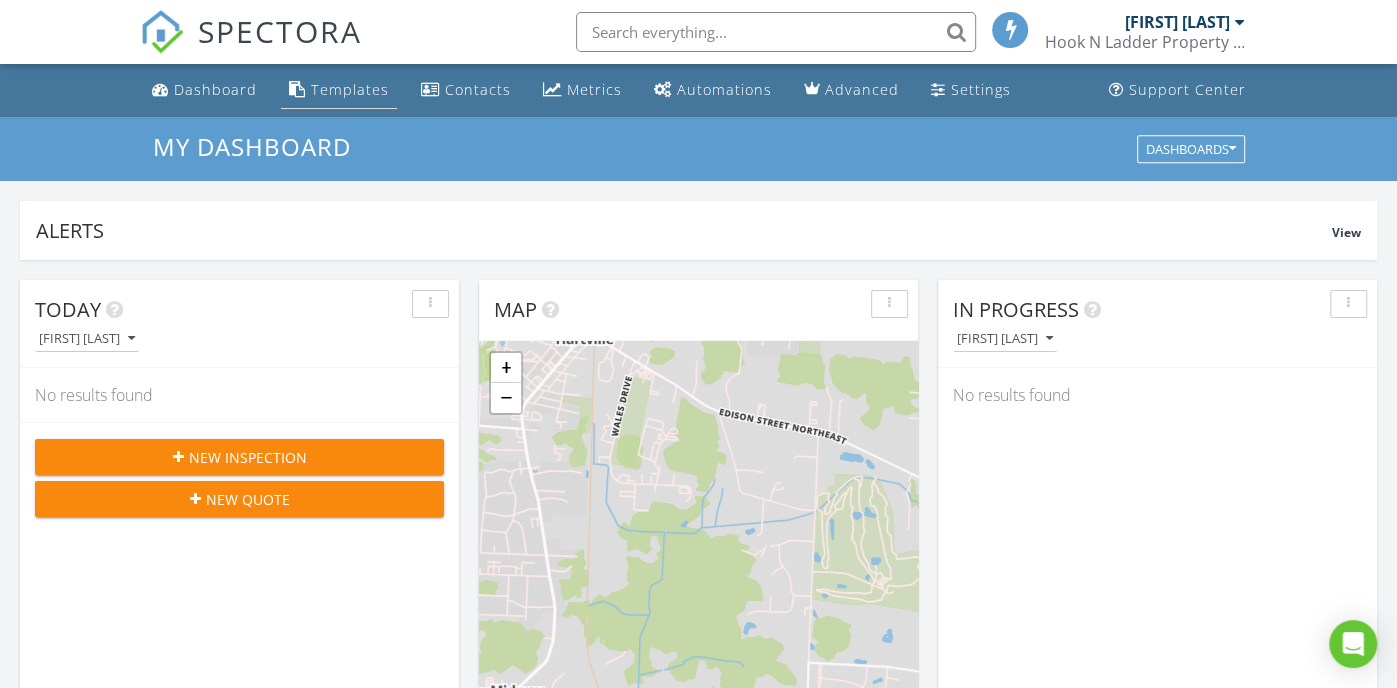 click on "Templates" at bounding box center (339, 90) 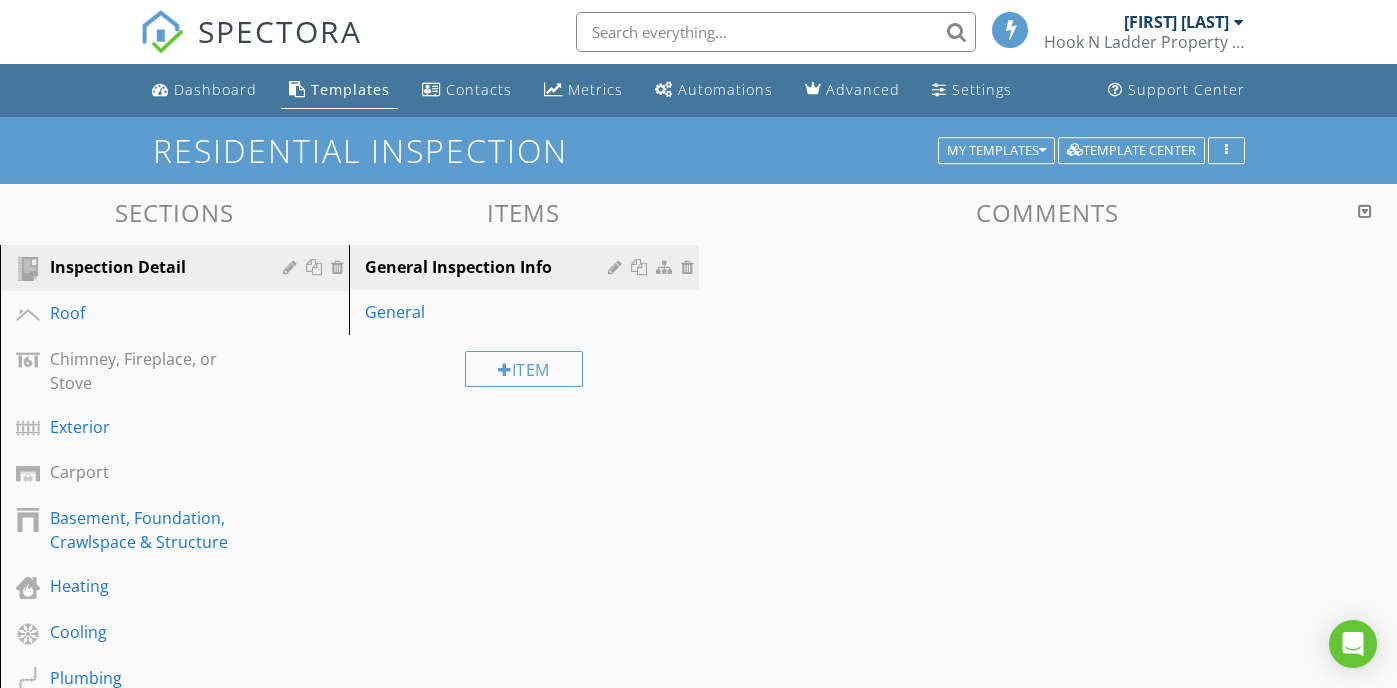 scroll, scrollTop: 0, scrollLeft: 0, axis: both 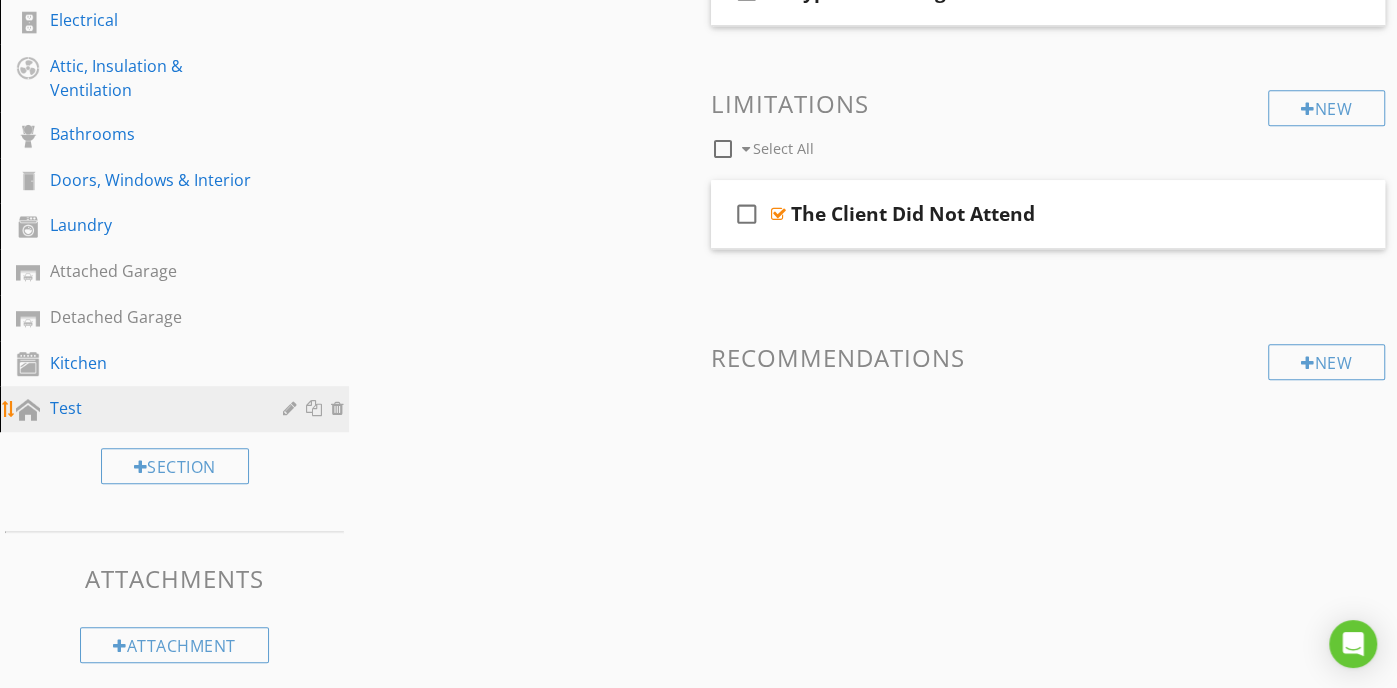 click on "Test" at bounding box center (152, 408) 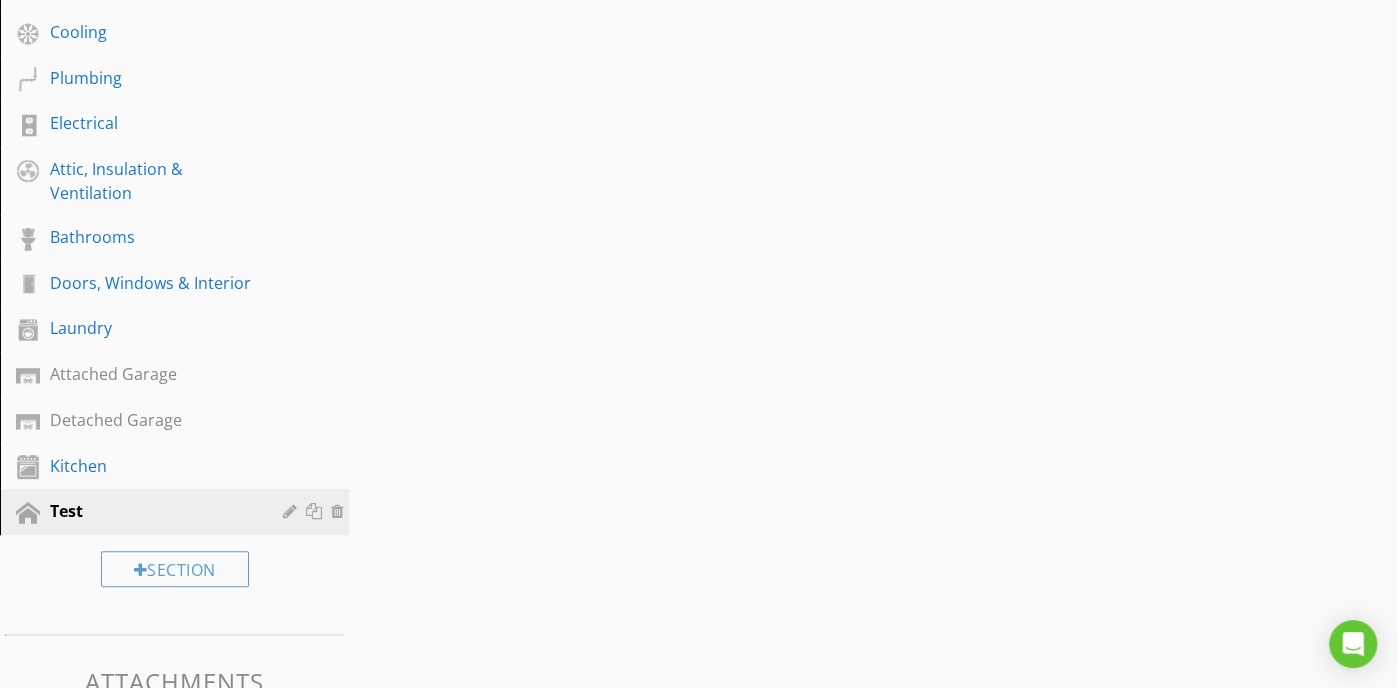 scroll, scrollTop: 609, scrollLeft: 0, axis: vertical 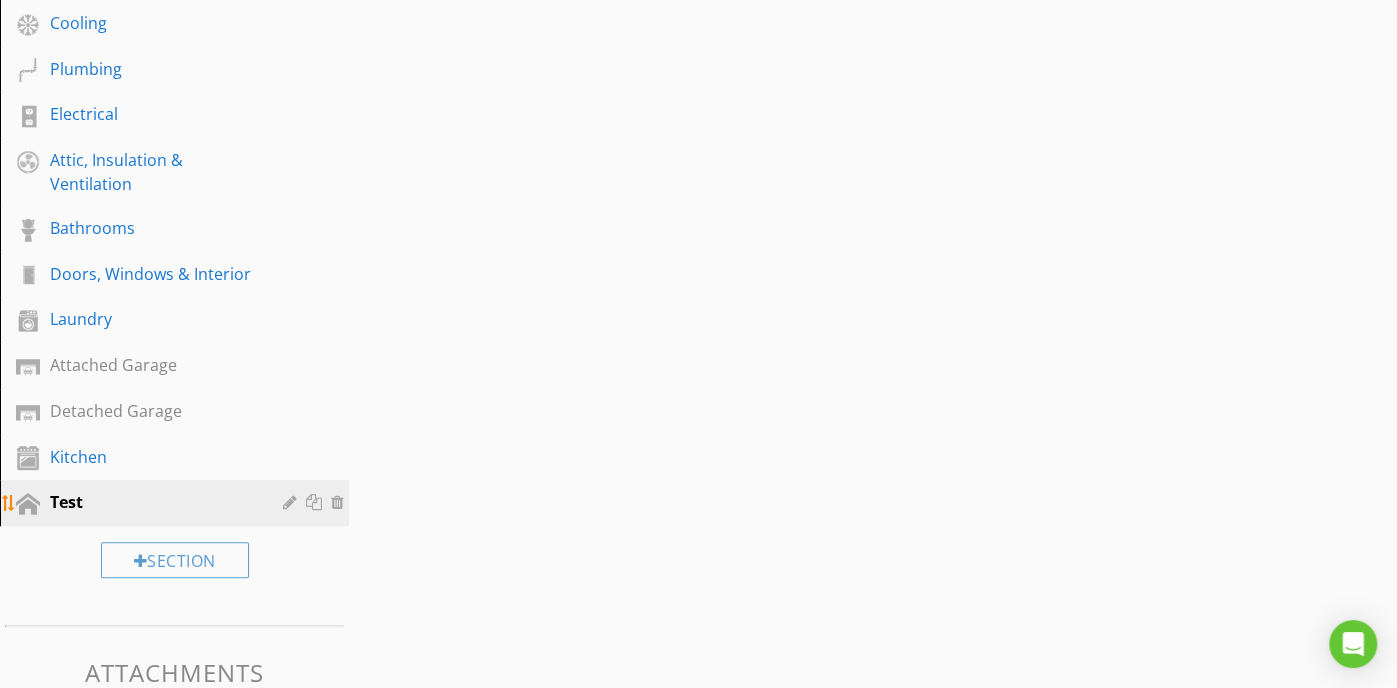 click at bounding box center [340, 502] 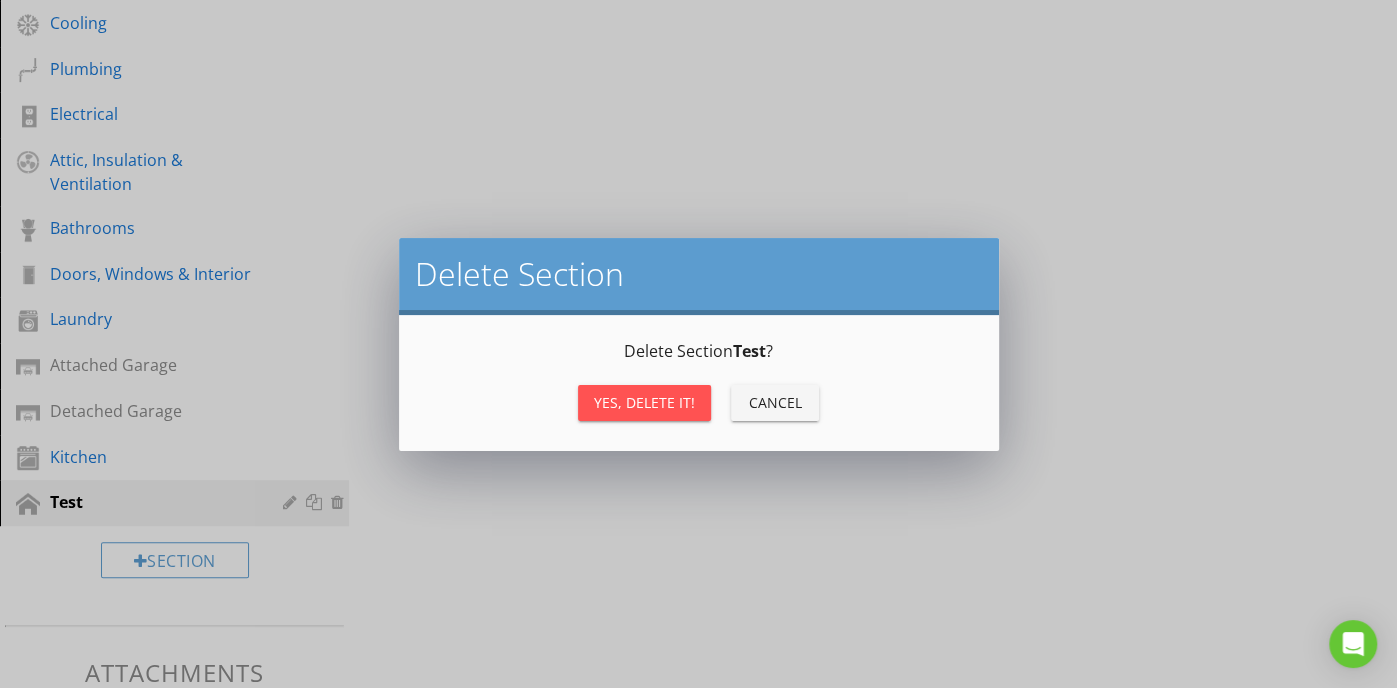 click on "Yes, Delete it!" at bounding box center [644, 402] 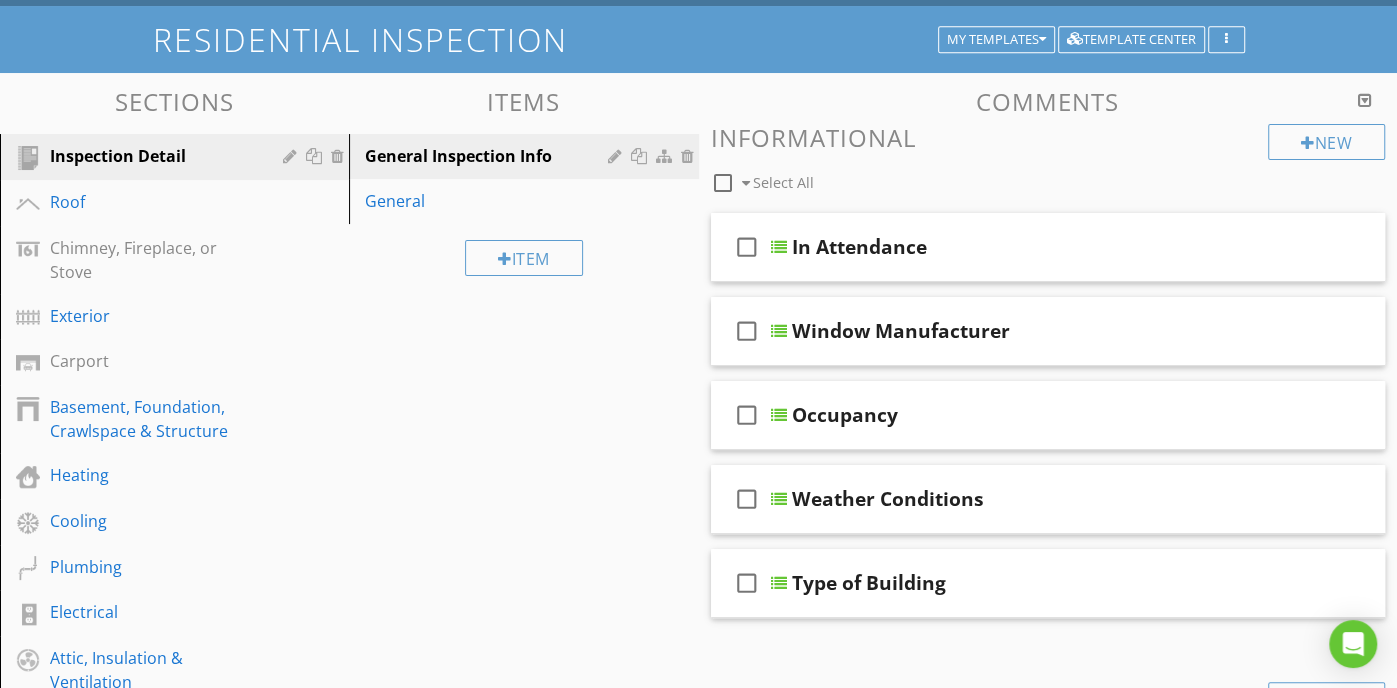 scroll, scrollTop: 0, scrollLeft: 0, axis: both 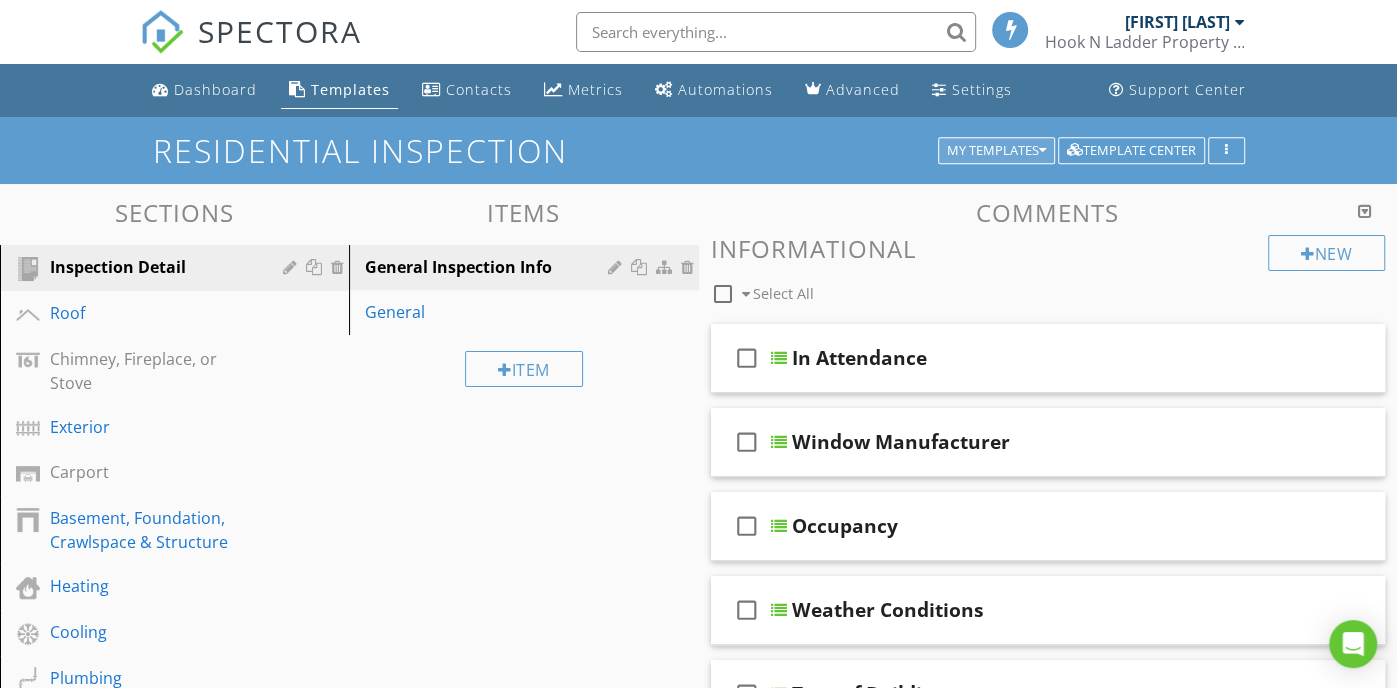 click on "My Templates" at bounding box center [996, 151] 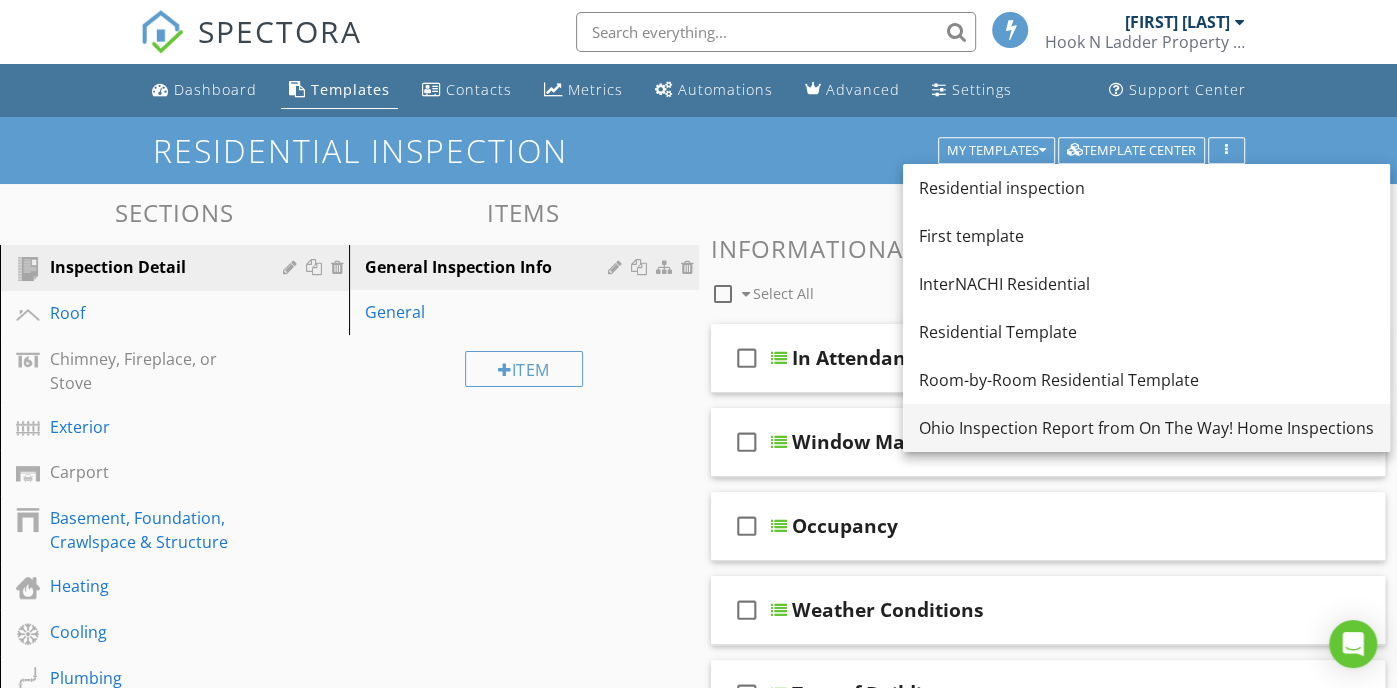 click on "Ohio Inspection Report  from On The Way! Home Inspections" at bounding box center [1146, 428] 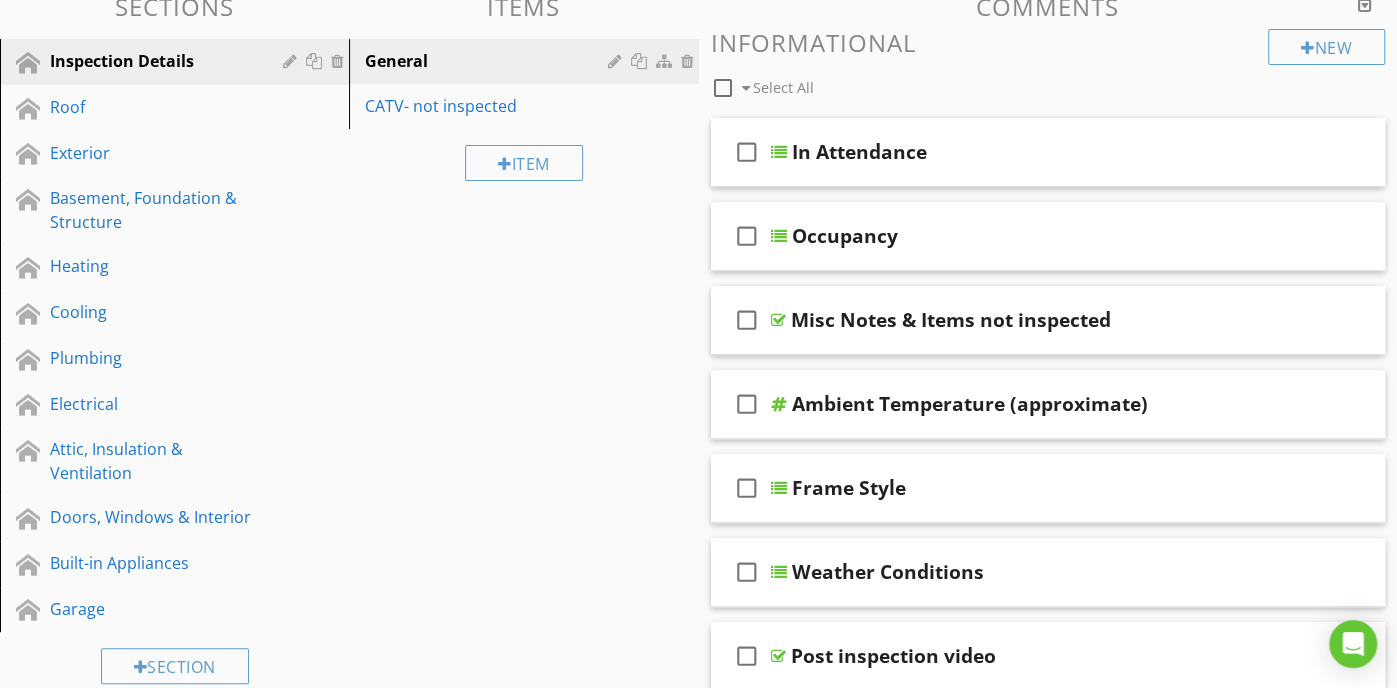 scroll, scrollTop: 231, scrollLeft: 0, axis: vertical 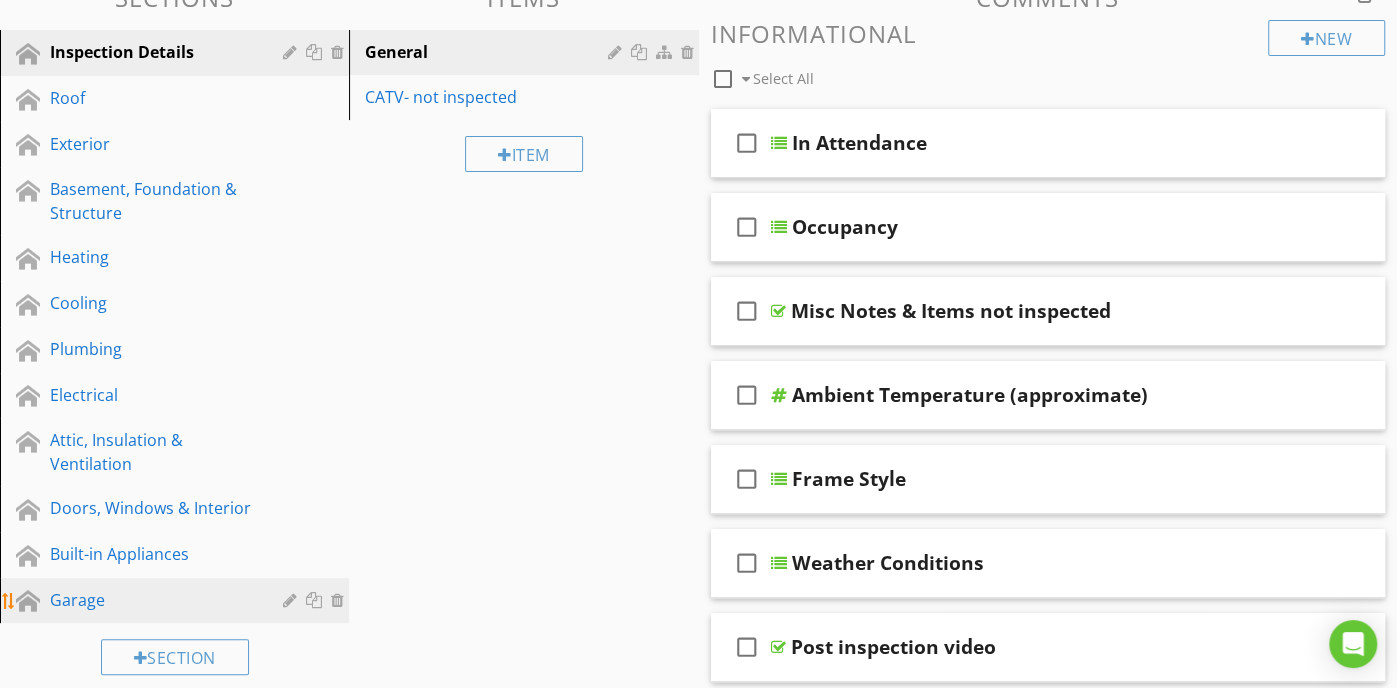 click on "Garage" at bounding box center [152, 600] 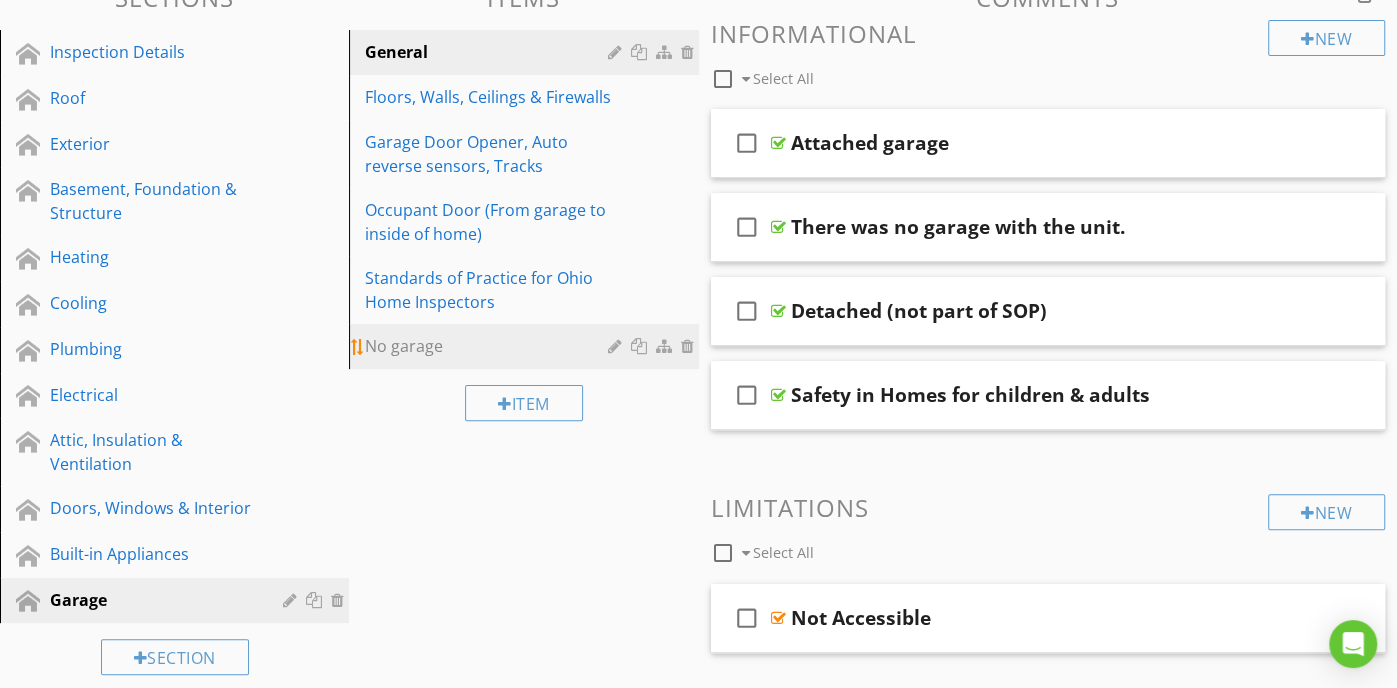click on "No garage" at bounding box center [489, 346] 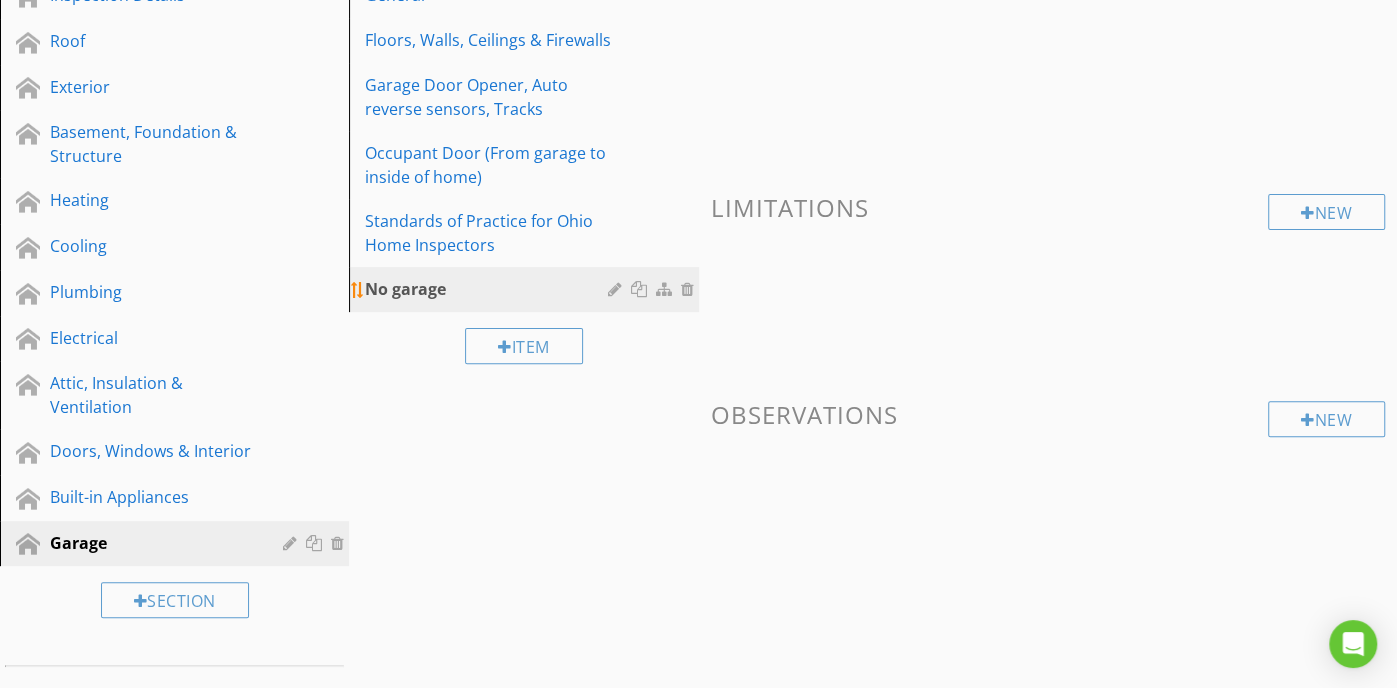scroll, scrollTop: 290, scrollLeft: 0, axis: vertical 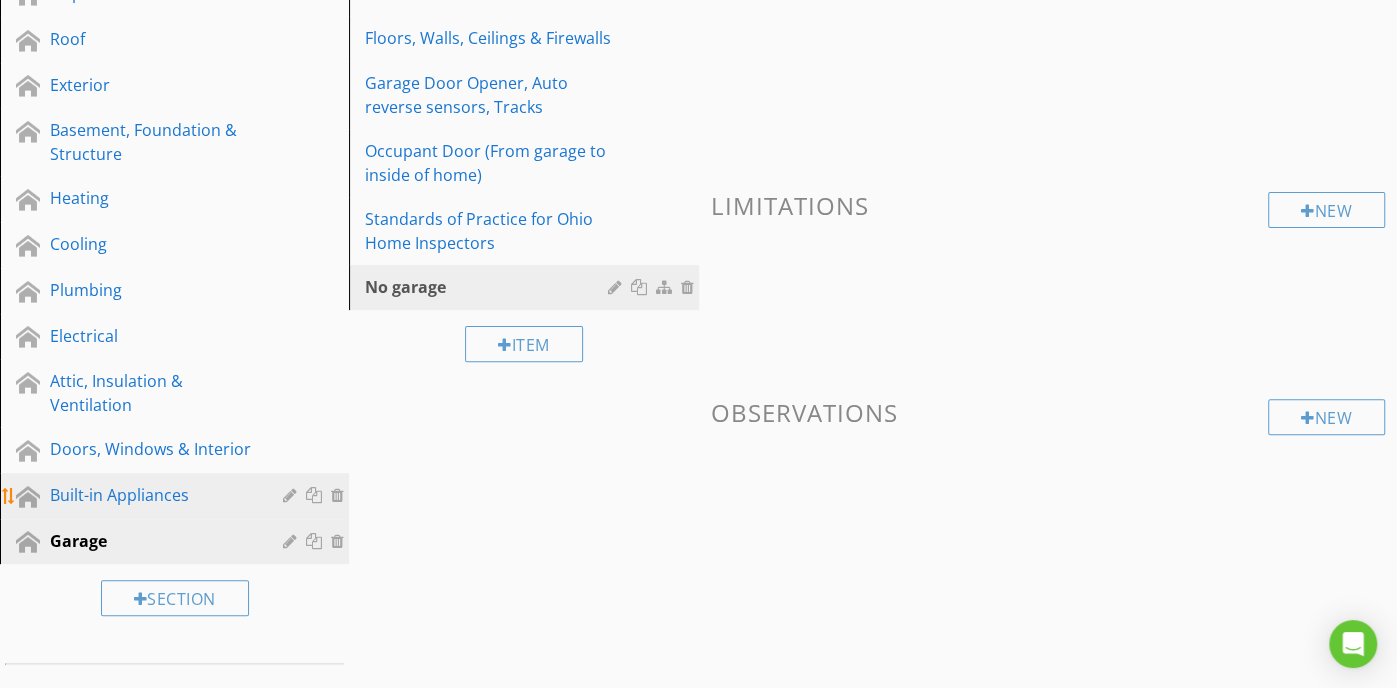 click on "Built-in Appliances" at bounding box center [152, 495] 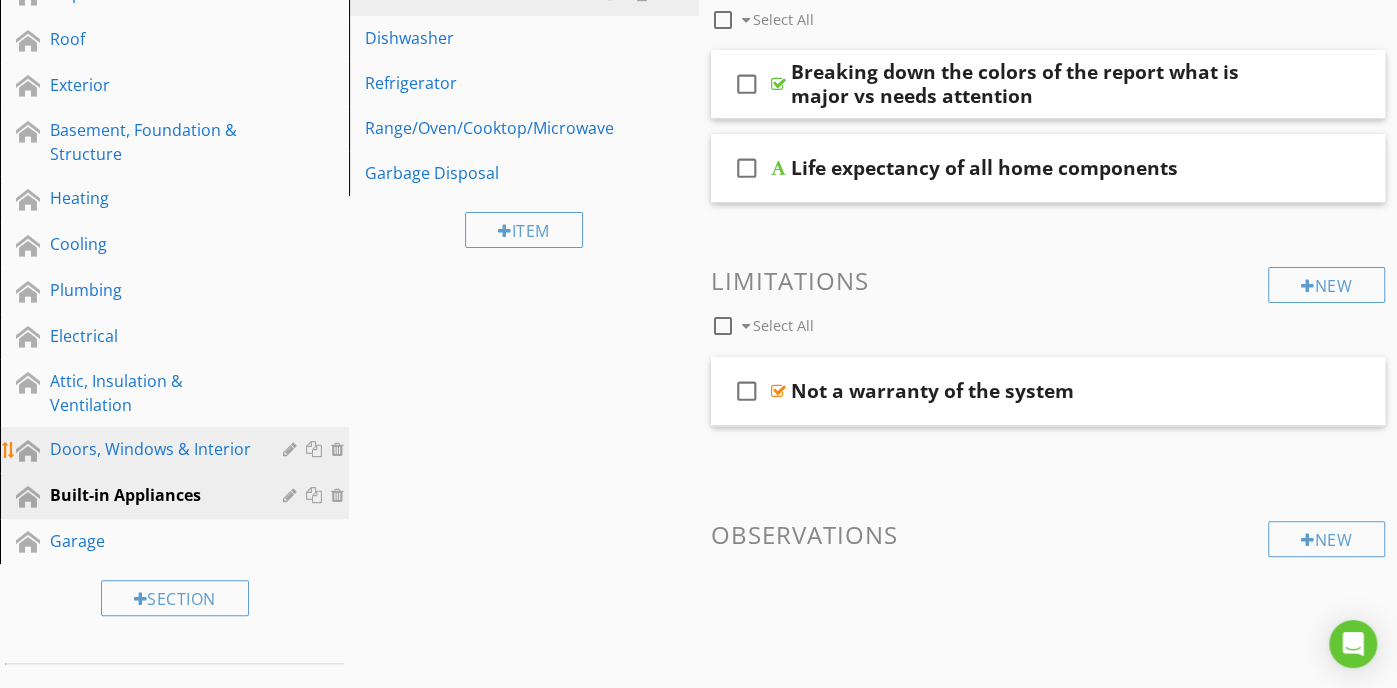 click on "Doors, Windows & Interior" at bounding box center [177, 450] 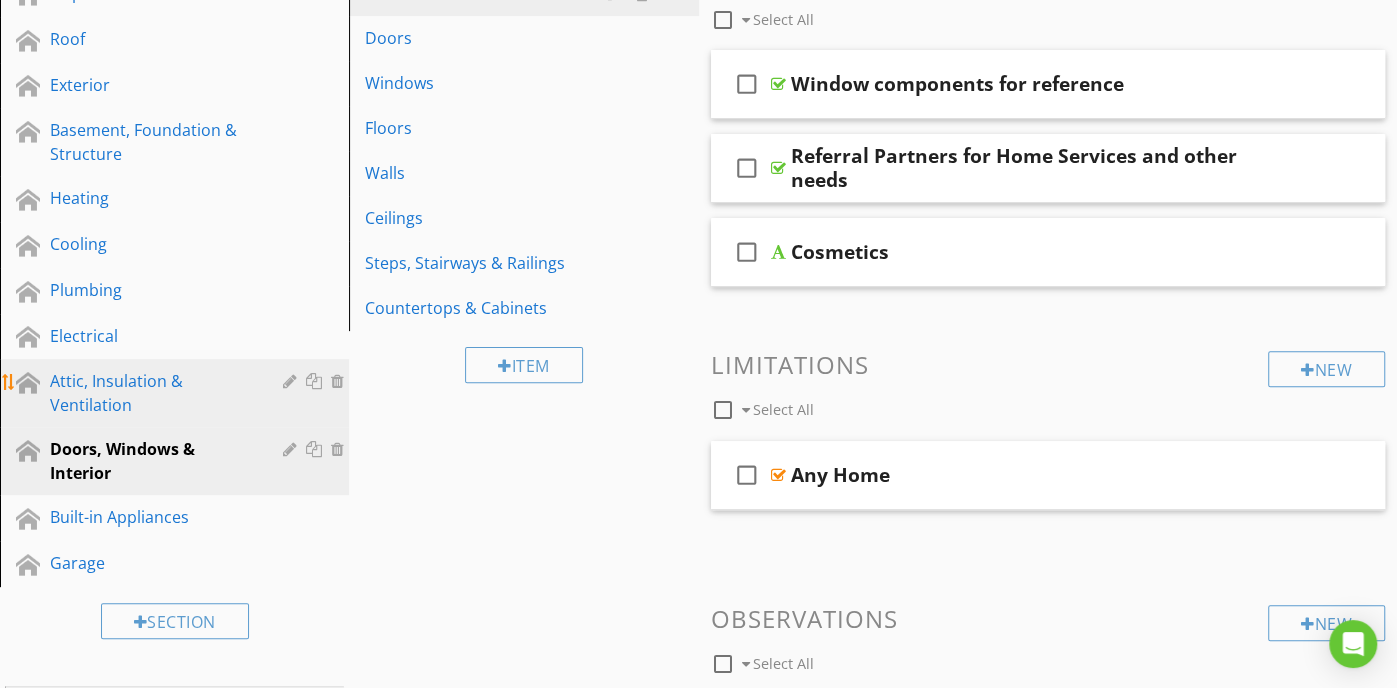 click on "Attic, Insulation & Ventilation" at bounding box center (152, 393) 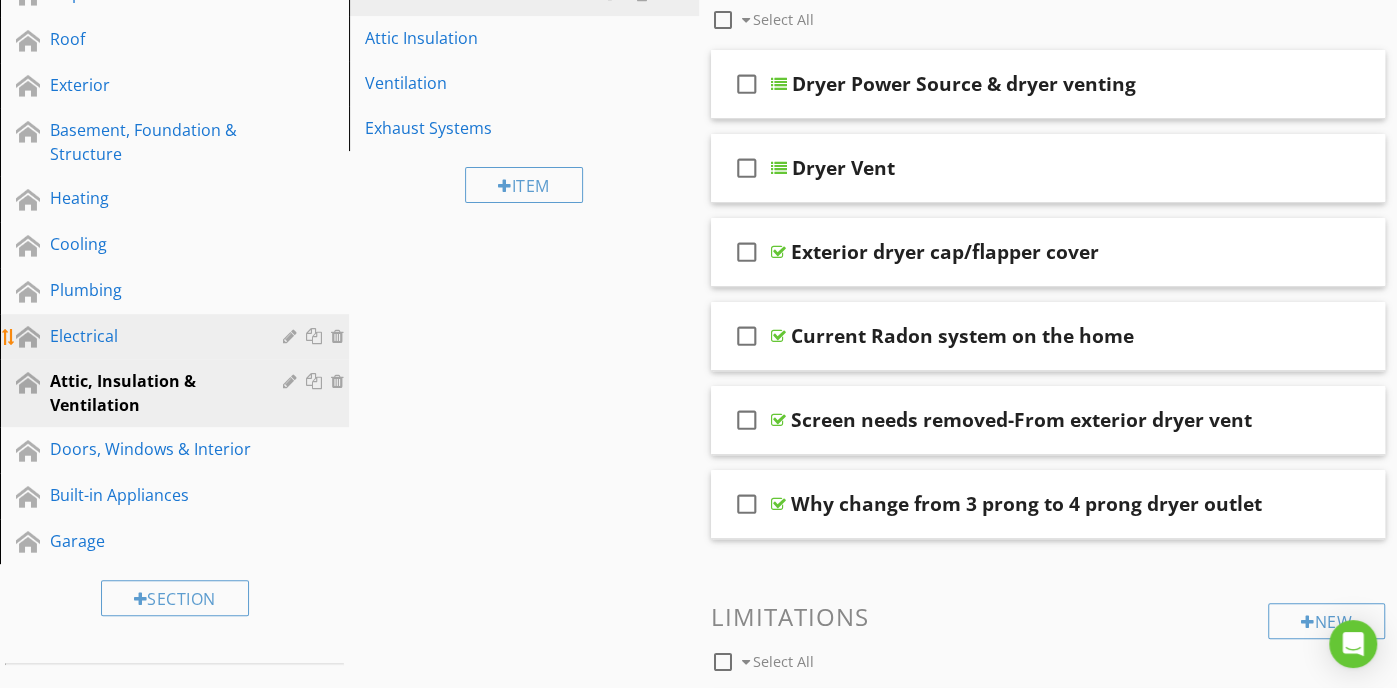 click on "Electrical" at bounding box center [152, 336] 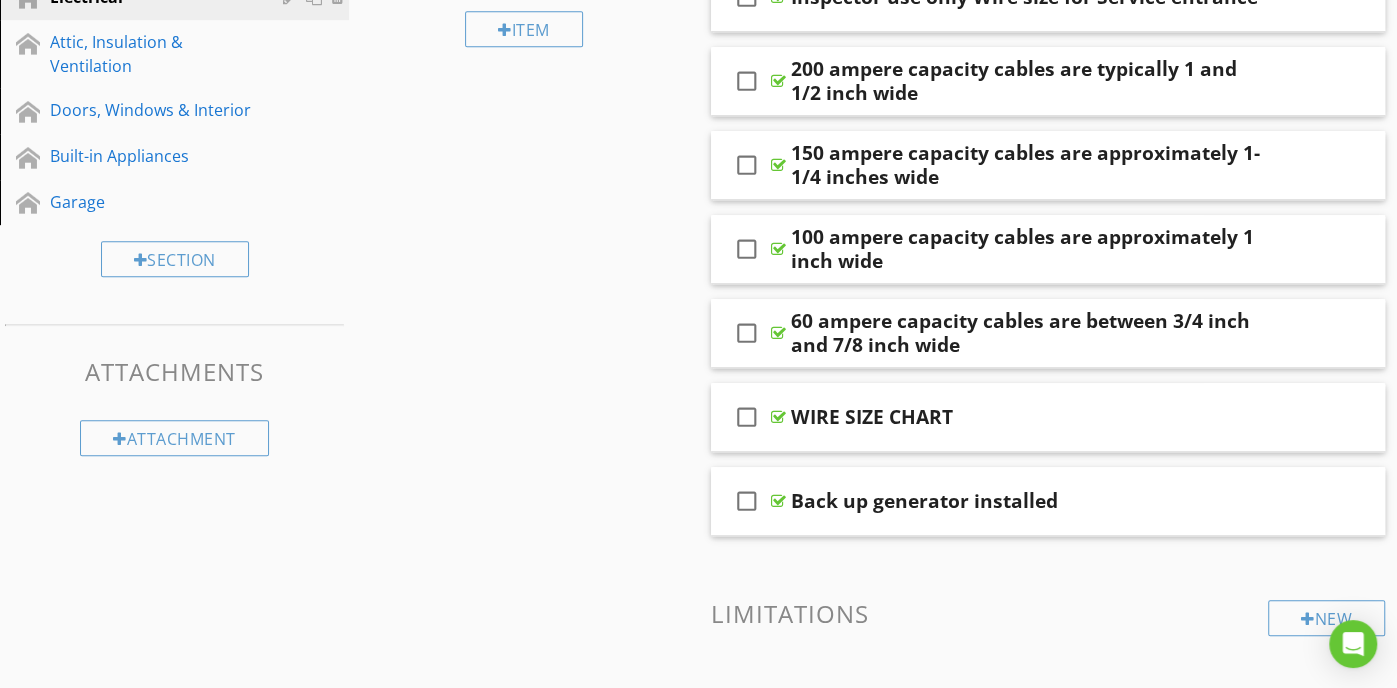 scroll, scrollTop: 630, scrollLeft: 0, axis: vertical 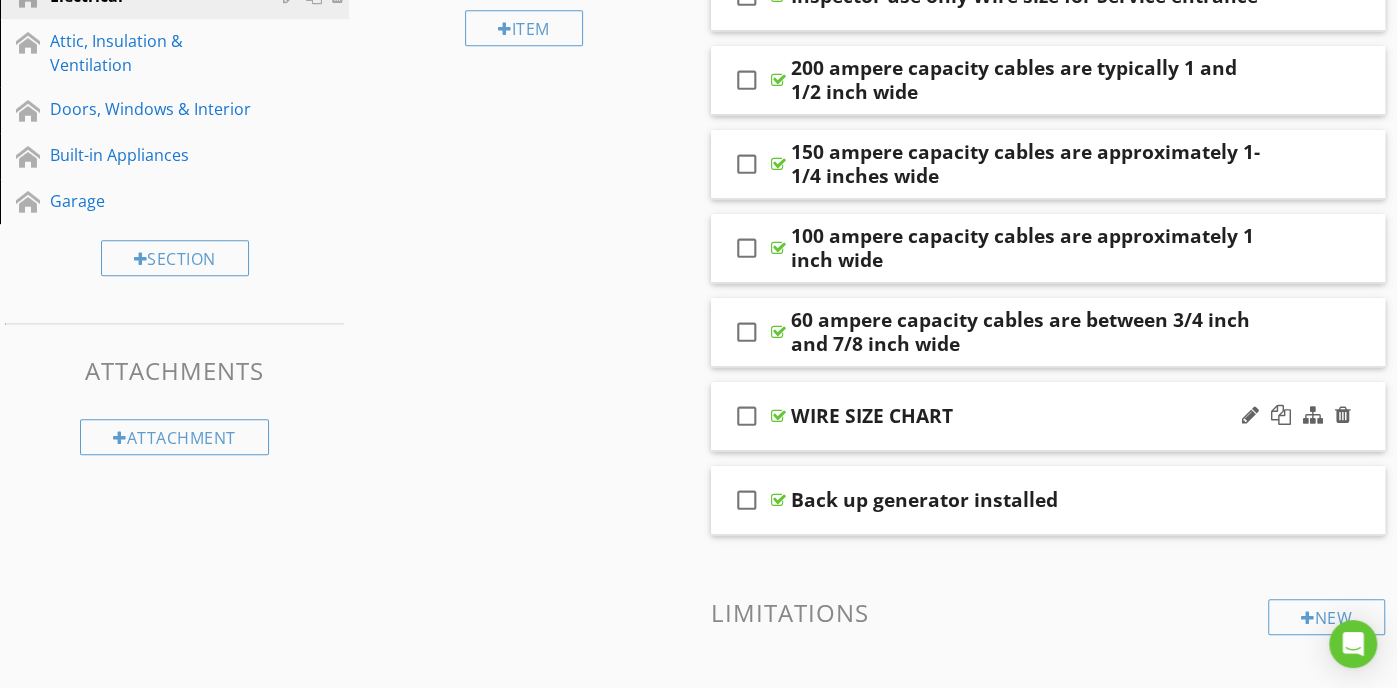 click on "WIRE SIZE CHART" at bounding box center [872, 416] 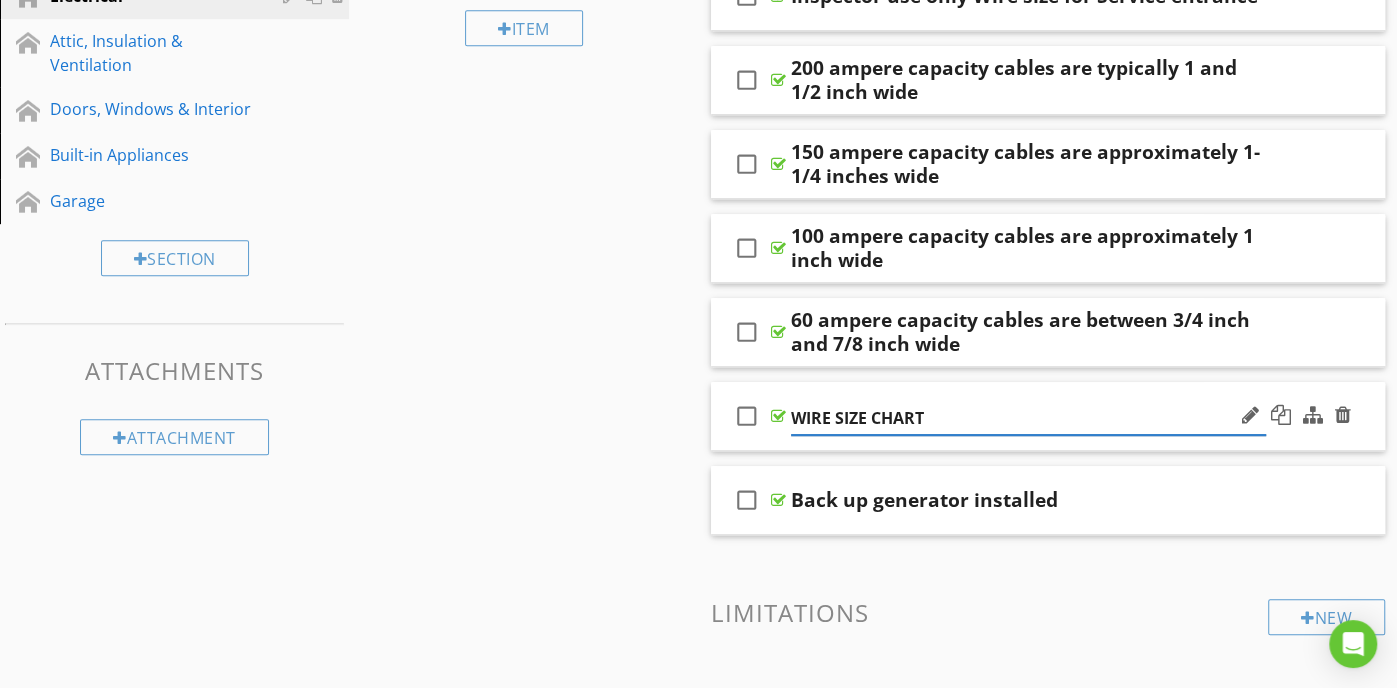 click at bounding box center [778, 416] 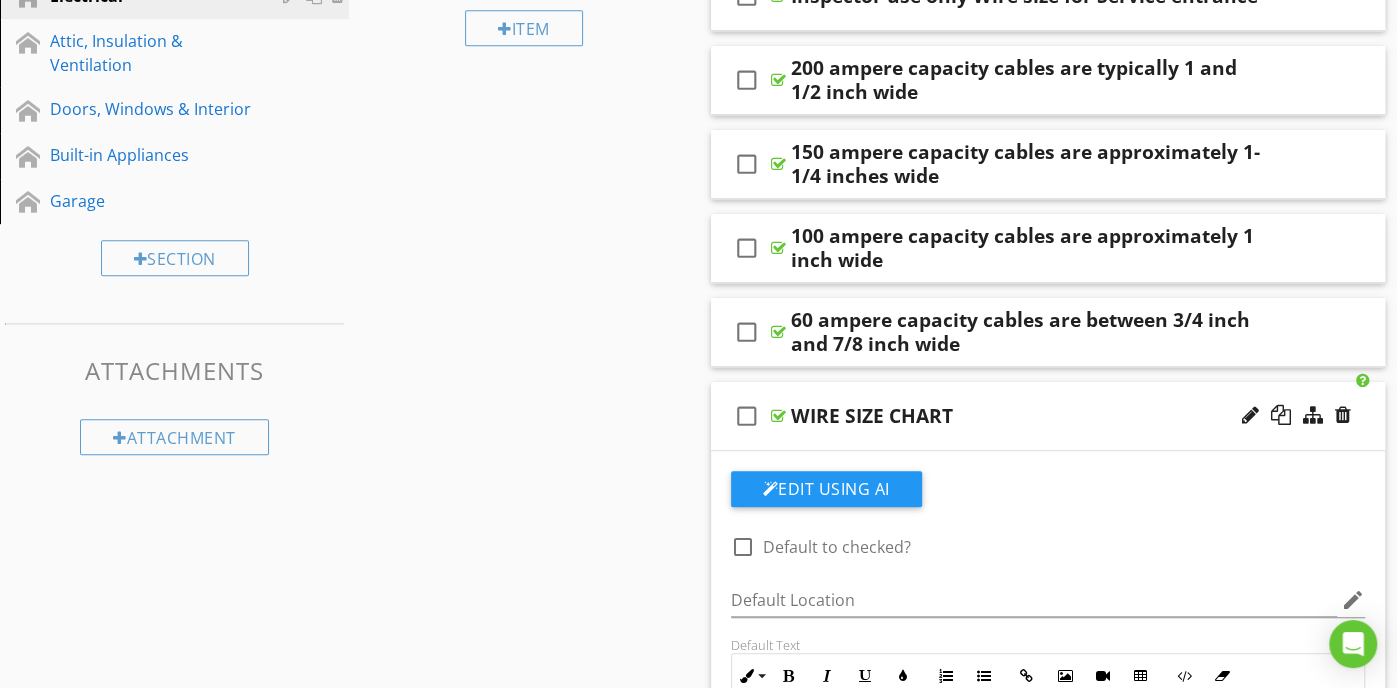 click at bounding box center [778, 416] 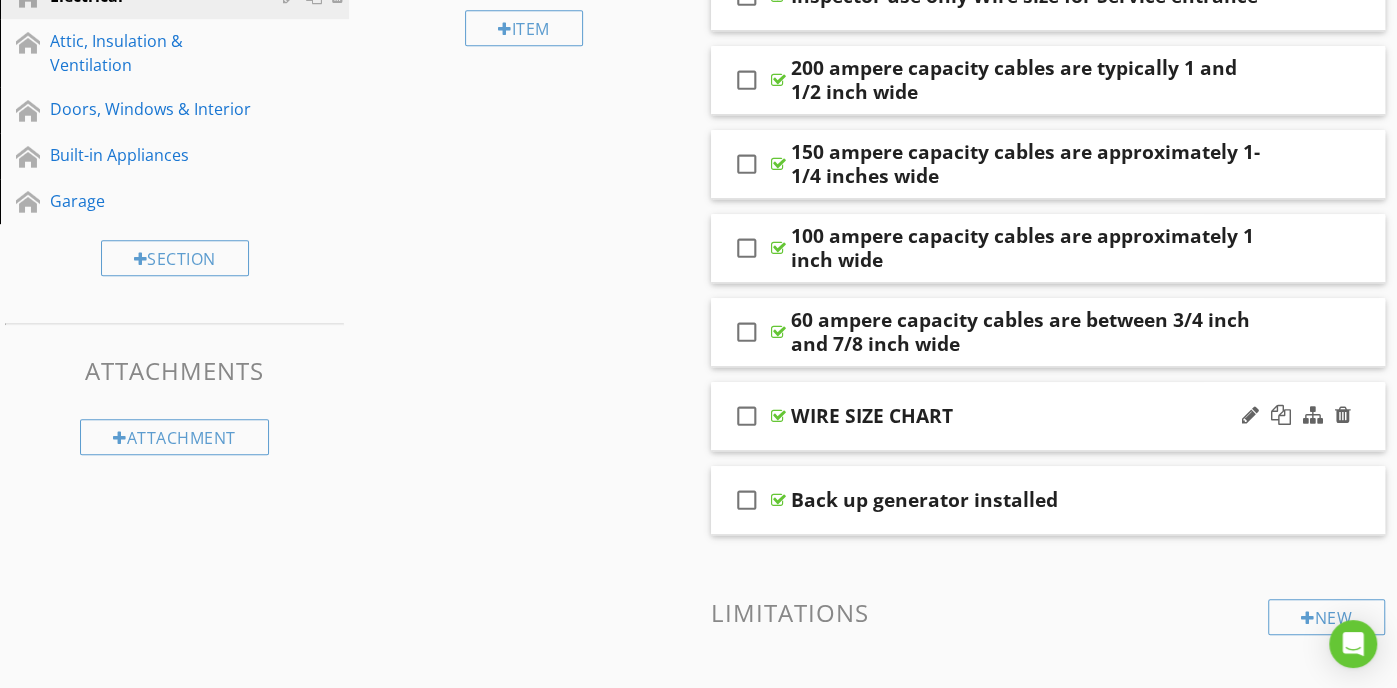 click at bounding box center (778, 416) 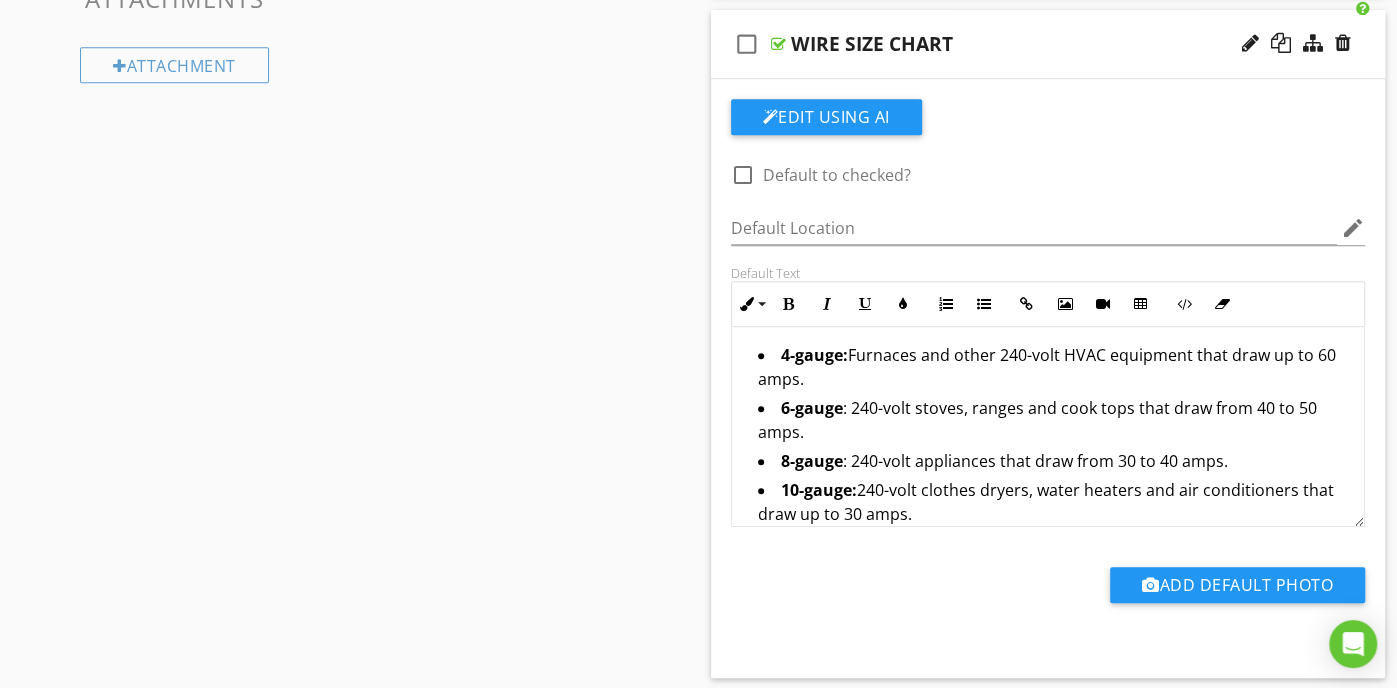 scroll, scrollTop: 1005, scrollLeft: 0, axis: vertical 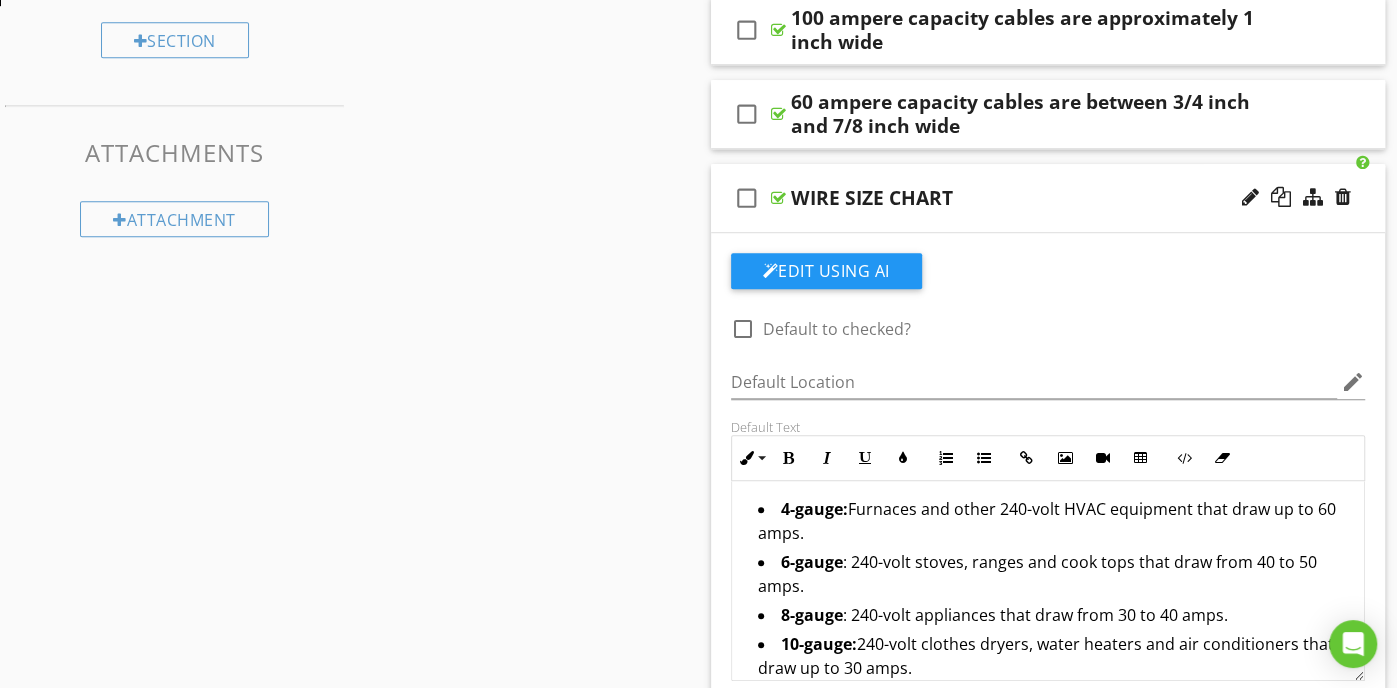 click on "Sections
Inspection Details           Roof           Exterior           Basement, Foundation & Structure           Heating           Cooling           Plumbing           Electrical           Attic, Insulation & Ventilation           Doors, Windows & Interior           Built-in Appliances           Garage
Section
Attachments
Attachment
Items
Service Entrance Conductors           Main & Subpanels, Service & Grounding, Main Overcurrent Device           Branch Wiring Circuits, Breakers            Lighting Fixtures, Switches & Receptacles           GFCI & AFCI           Smoke Detectors & CO detectors
Item
Comments
New
Informational   check_box_outline_blank     Select All       check_box_outline_blank
Drip loop
check_box_outline_blank" at bounding box center [698, 1221] 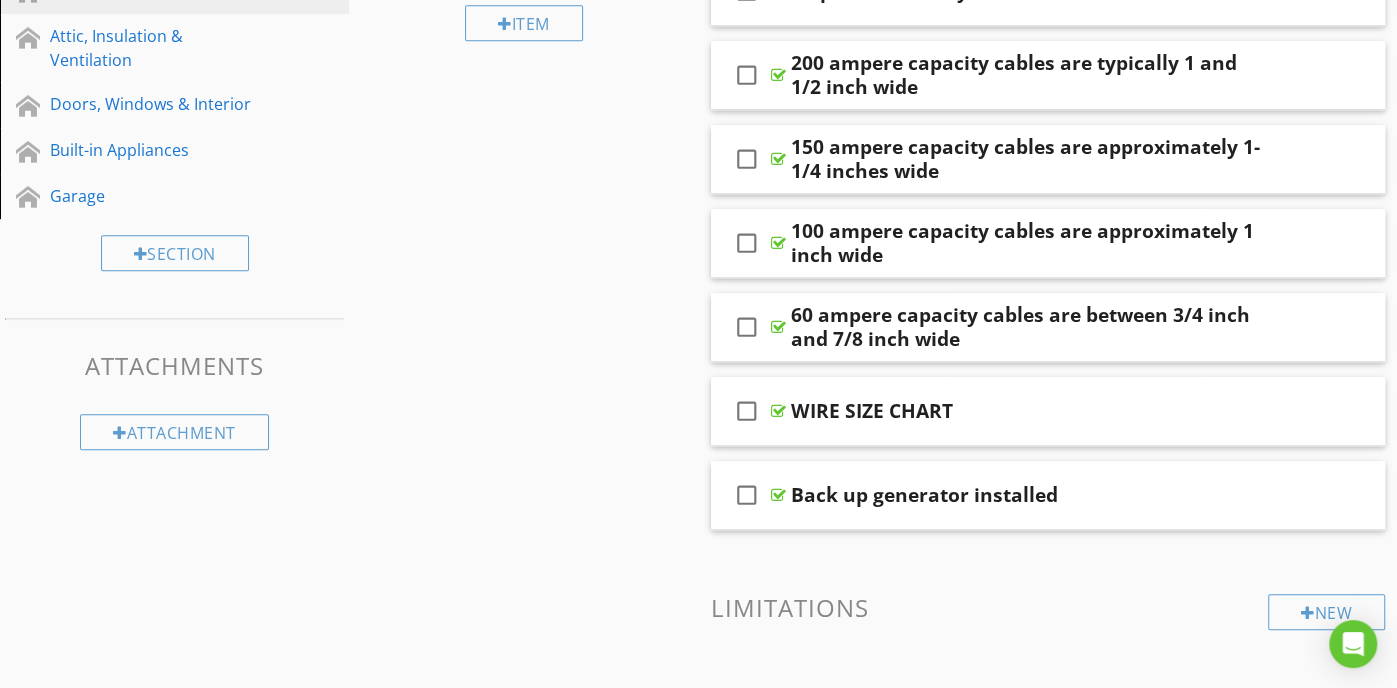 scroll, scrollTop: 634, scrollLeft: 0, axis: vertical 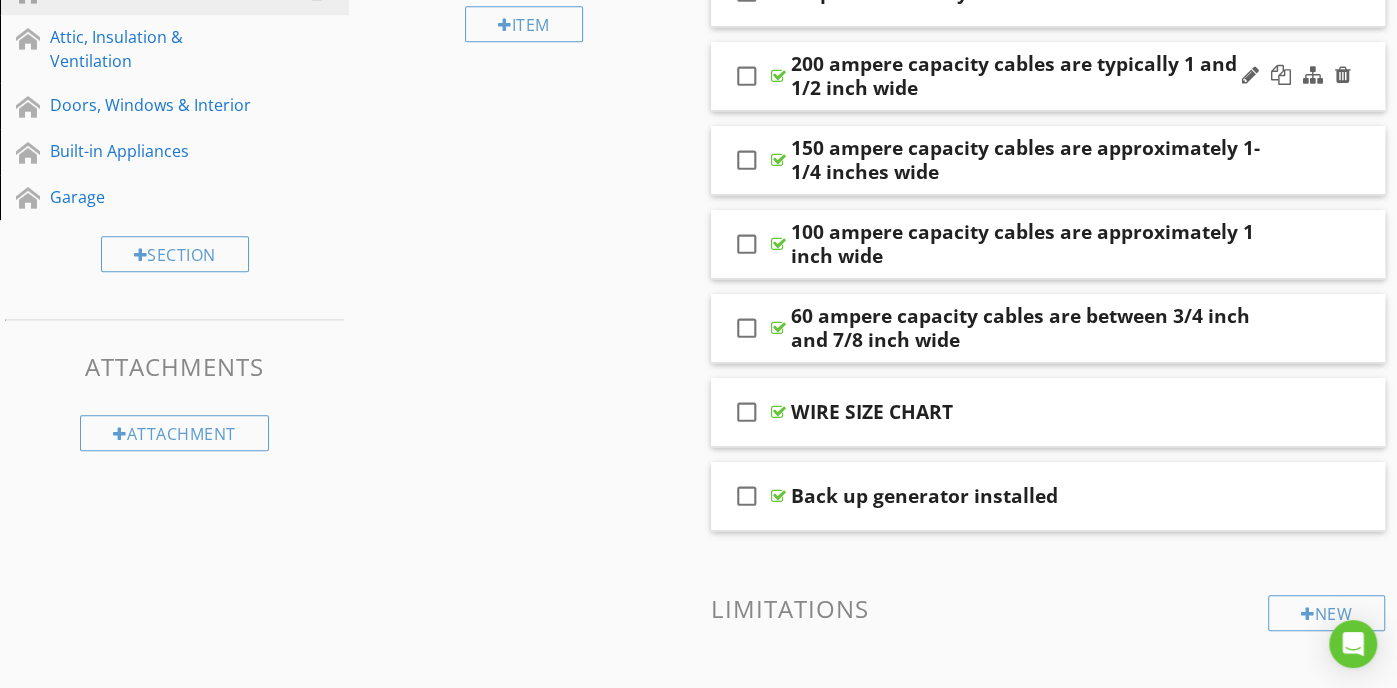 click on "200 ampere capacity cables are typically 1 and 1/2 inch wide" at bounding box center [1029, 76] 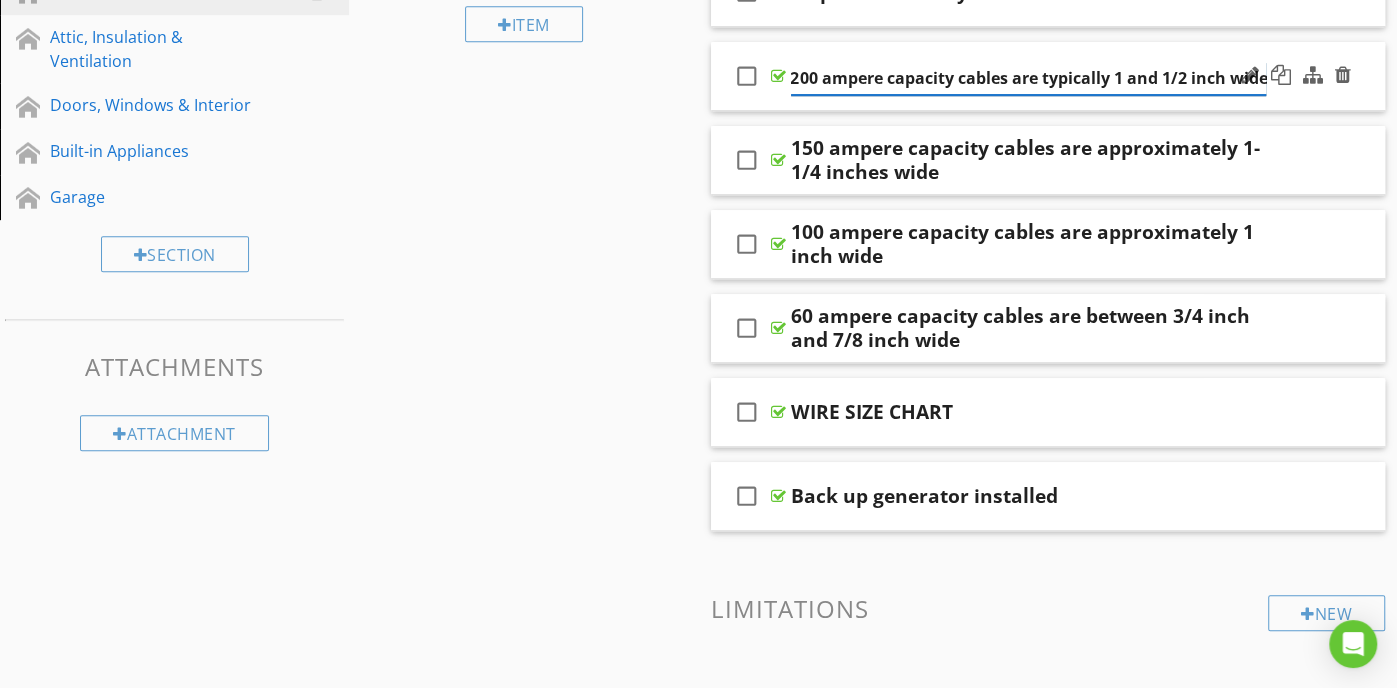 scroll, scrollTop: 0, scrollLeft: 2, axis: horizontal 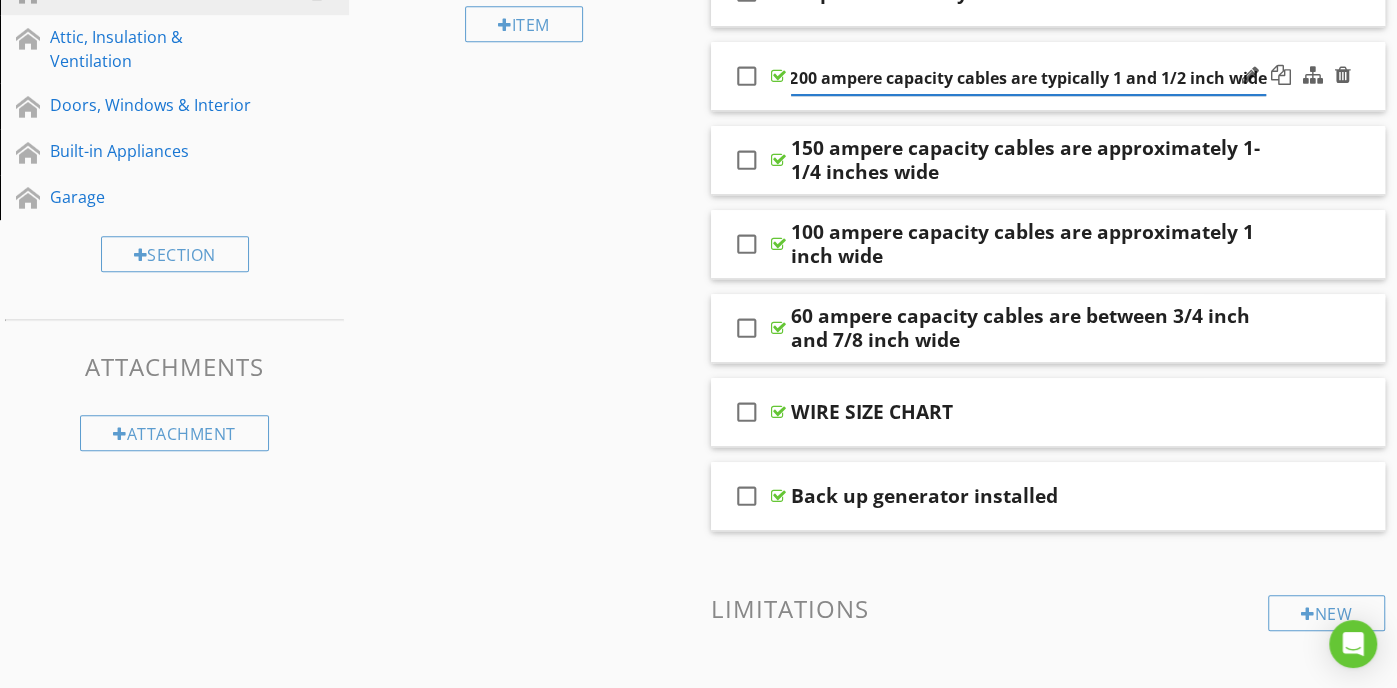 click at bounding box center (778, 76) 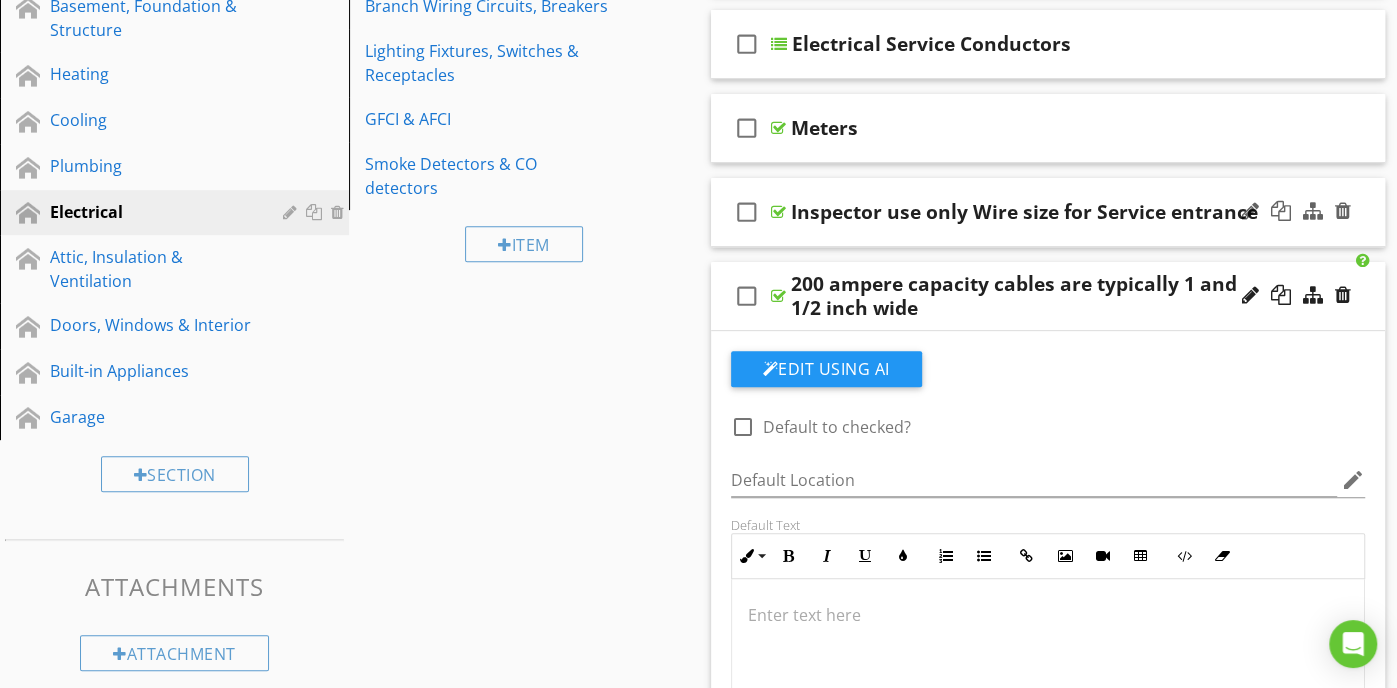 scroll, scrollTop: 391, scrollLeft: 0, axis: vertical 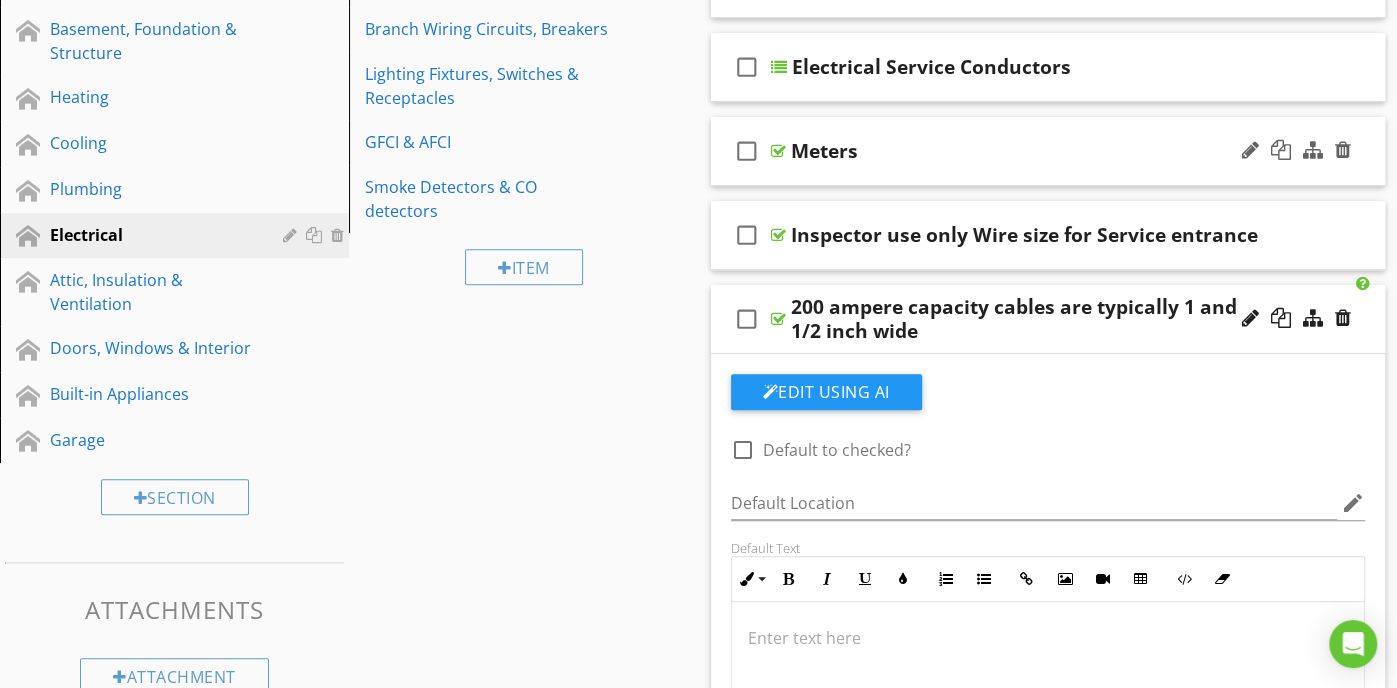 click at bounding box center [778, 151] 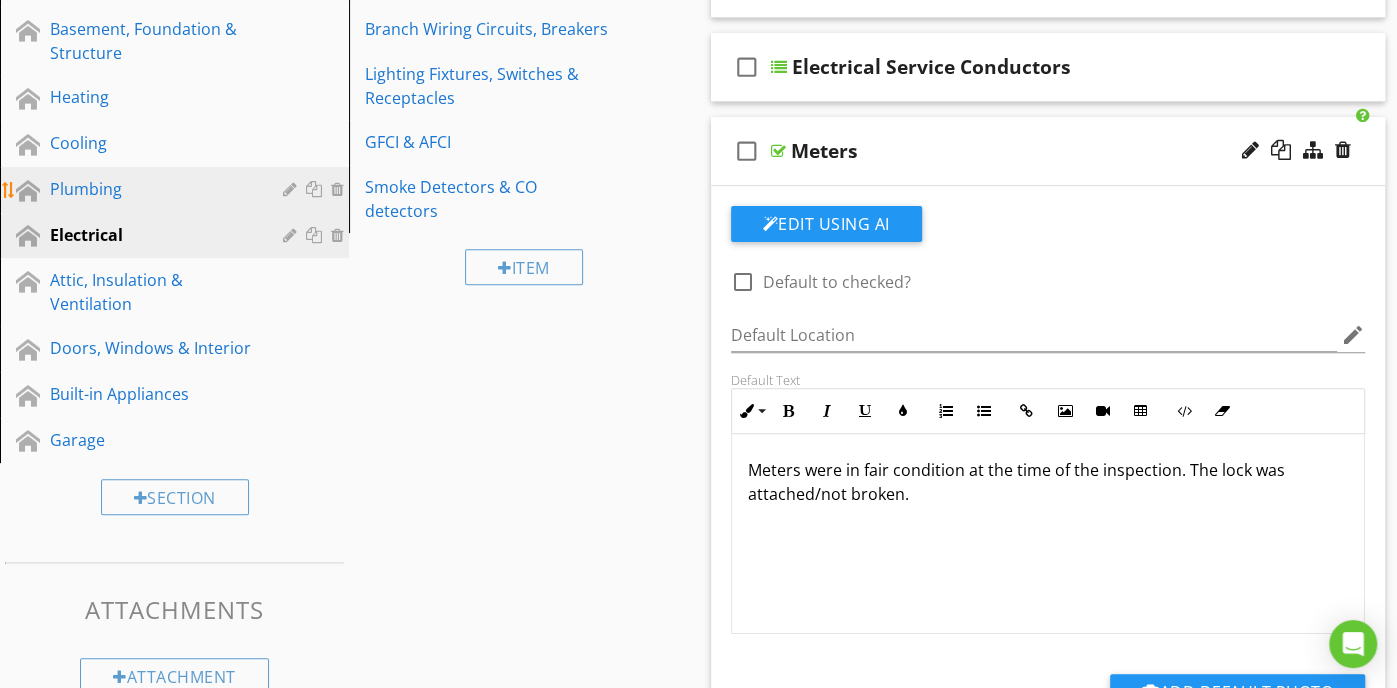 click on "Plumbing" at bounding box center (152, 189) 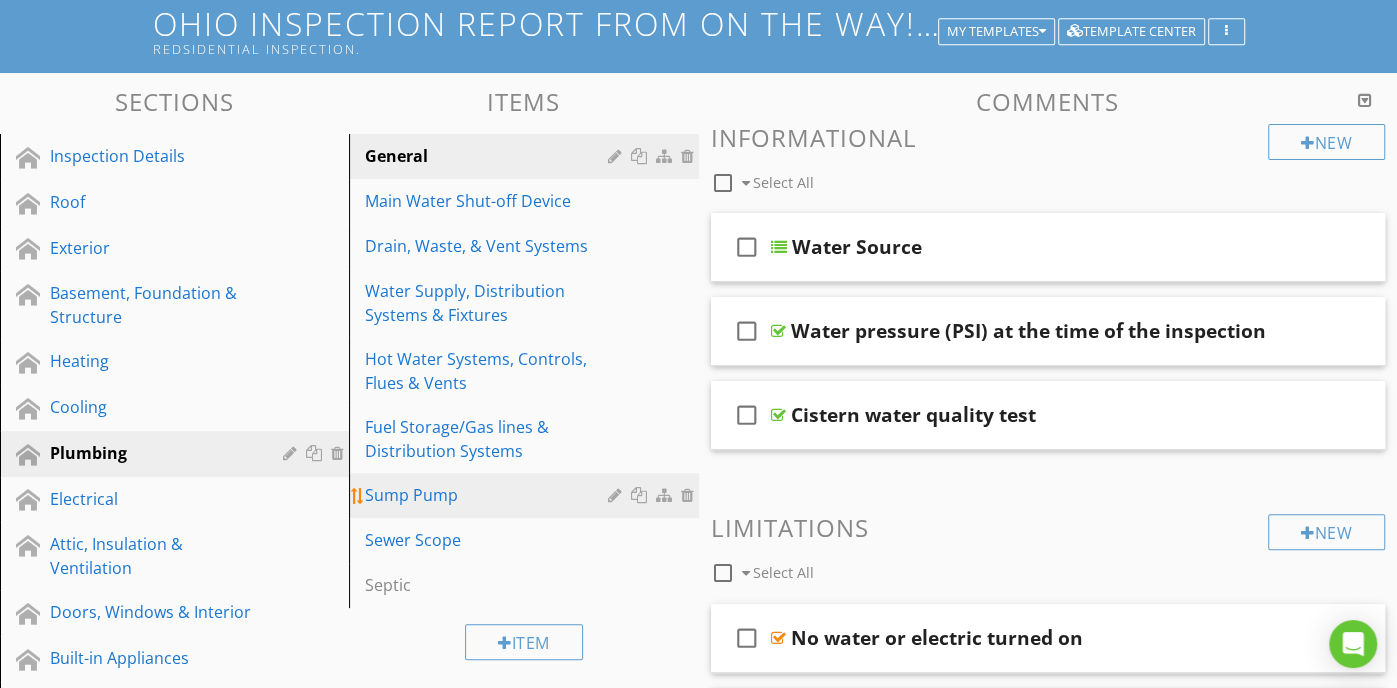 scroll, scrollTop: 108, scrollLeft: 0, axis: vertical 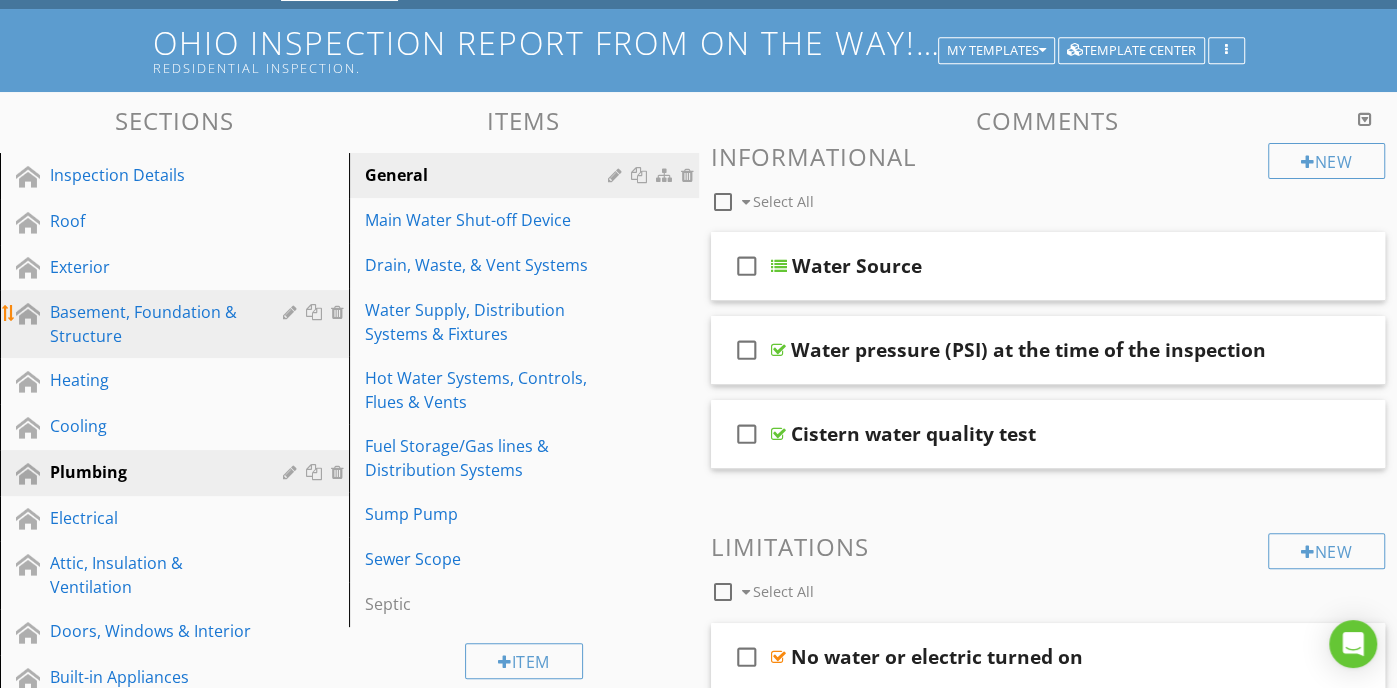 click on "Basement, Foundation & Structure" at bounding box center (152, 324) 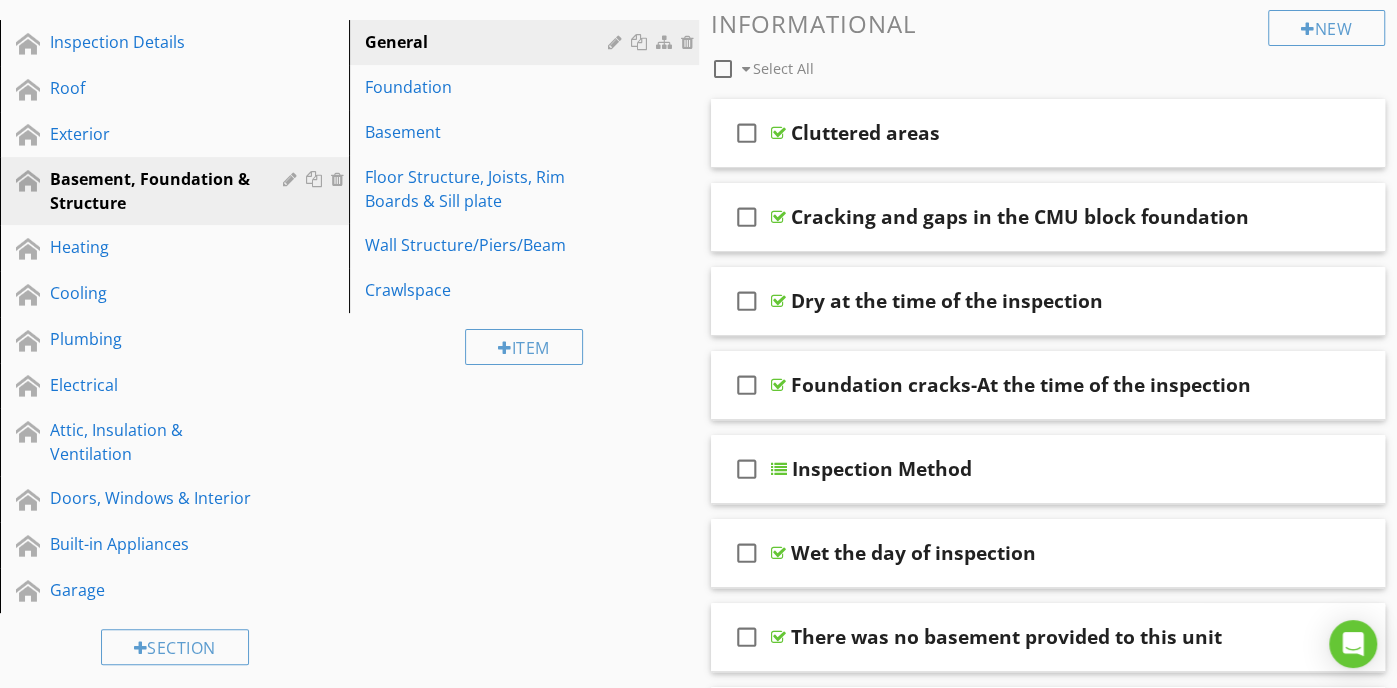 scroll, scrollTop: 238, scrollLeft: 0, axis: vertical 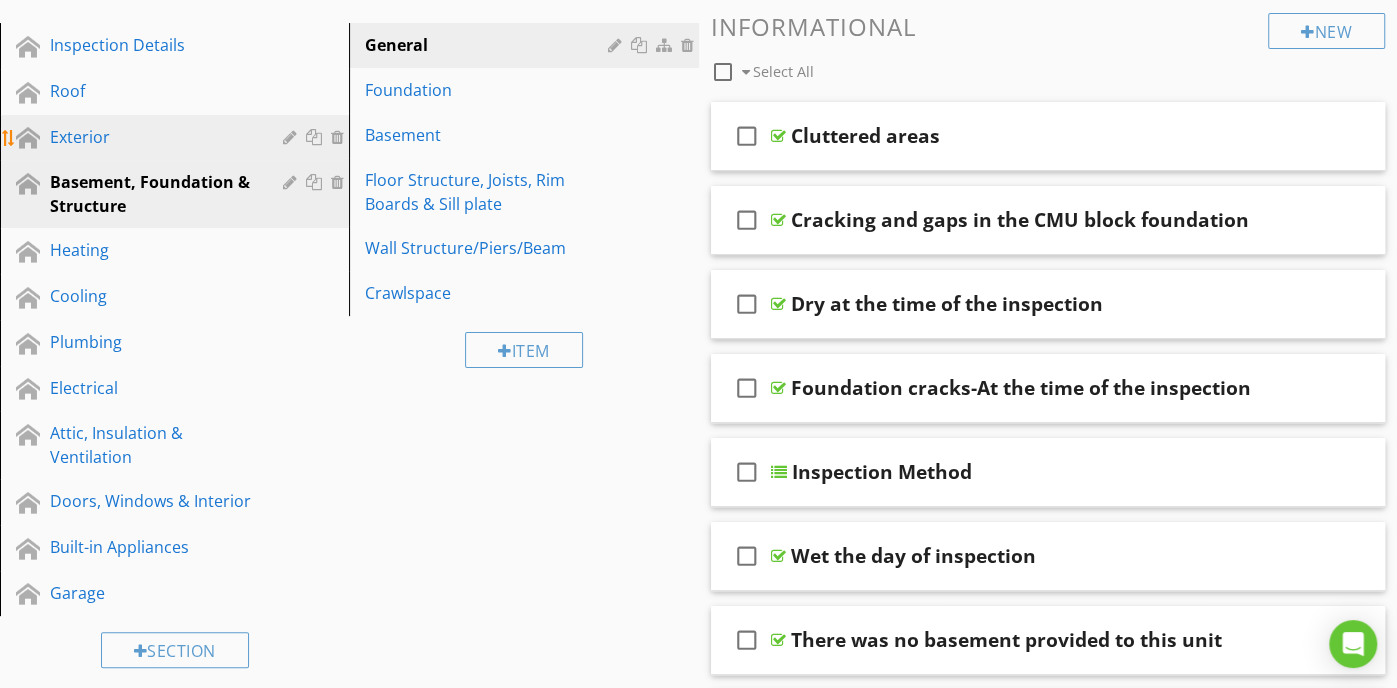 click on "Exterior" at bounding box center (189, 138) 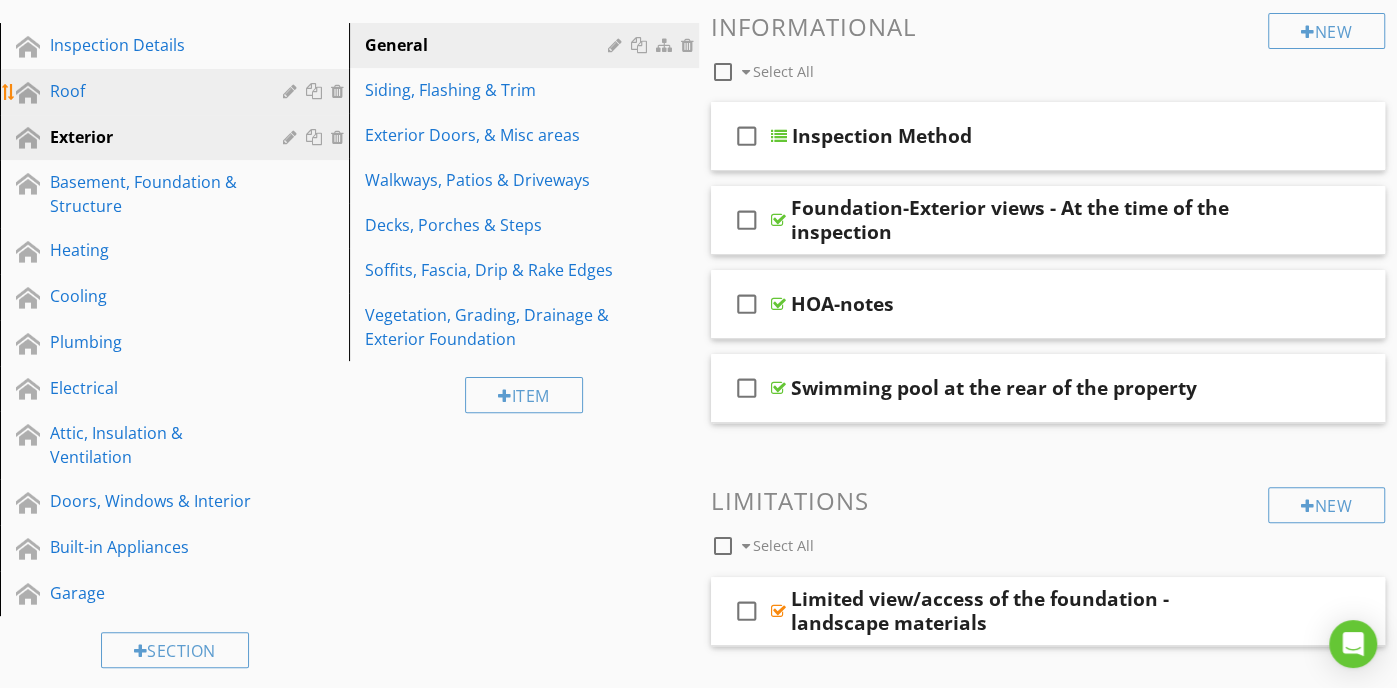 click on "Roof" at bounding box center [152, 91] 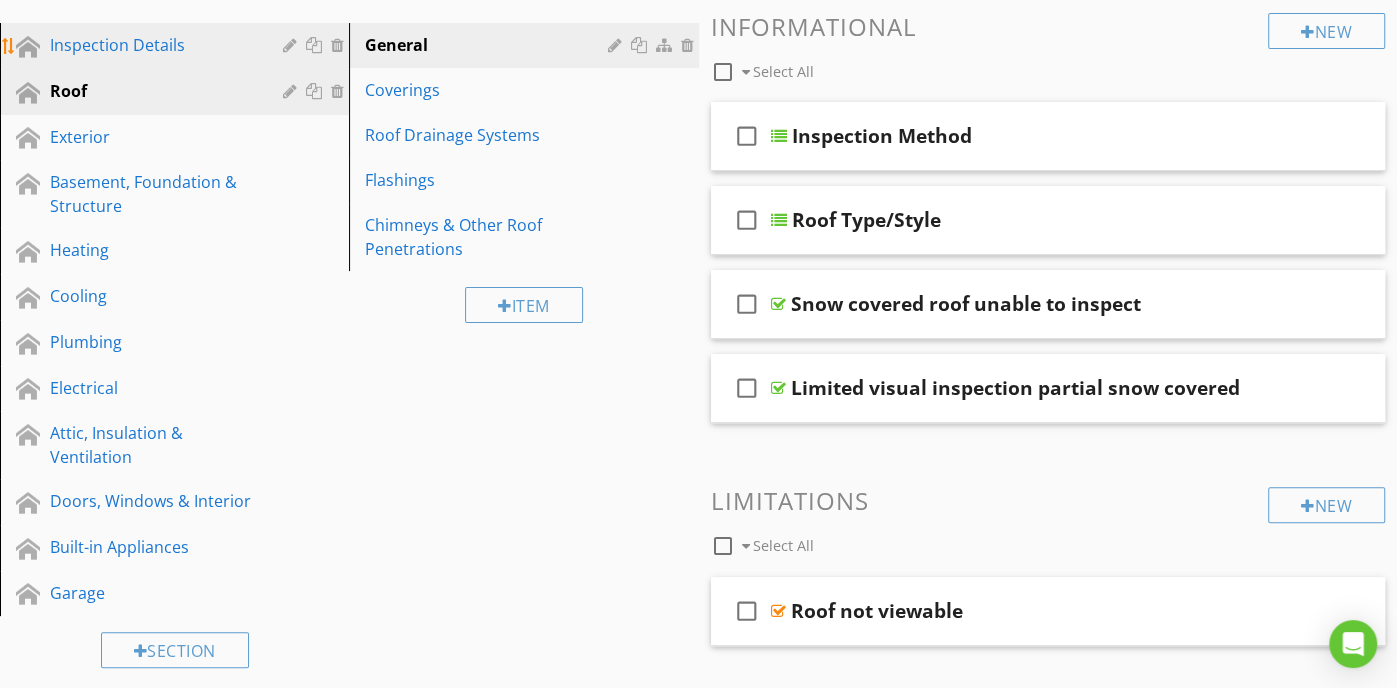 click on "Inspection Details" at bounding box center [152, 45] 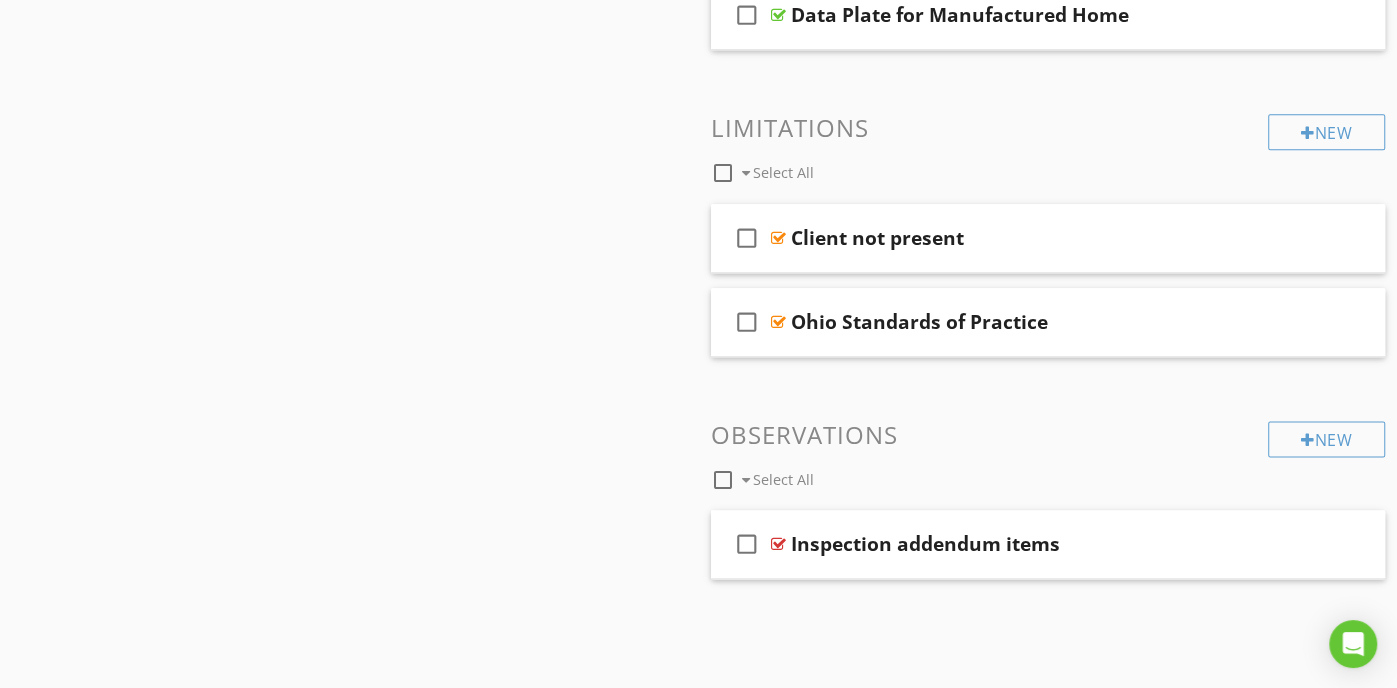 scroll, scrollTop: 0, scrollLeft: 0, axis: both 